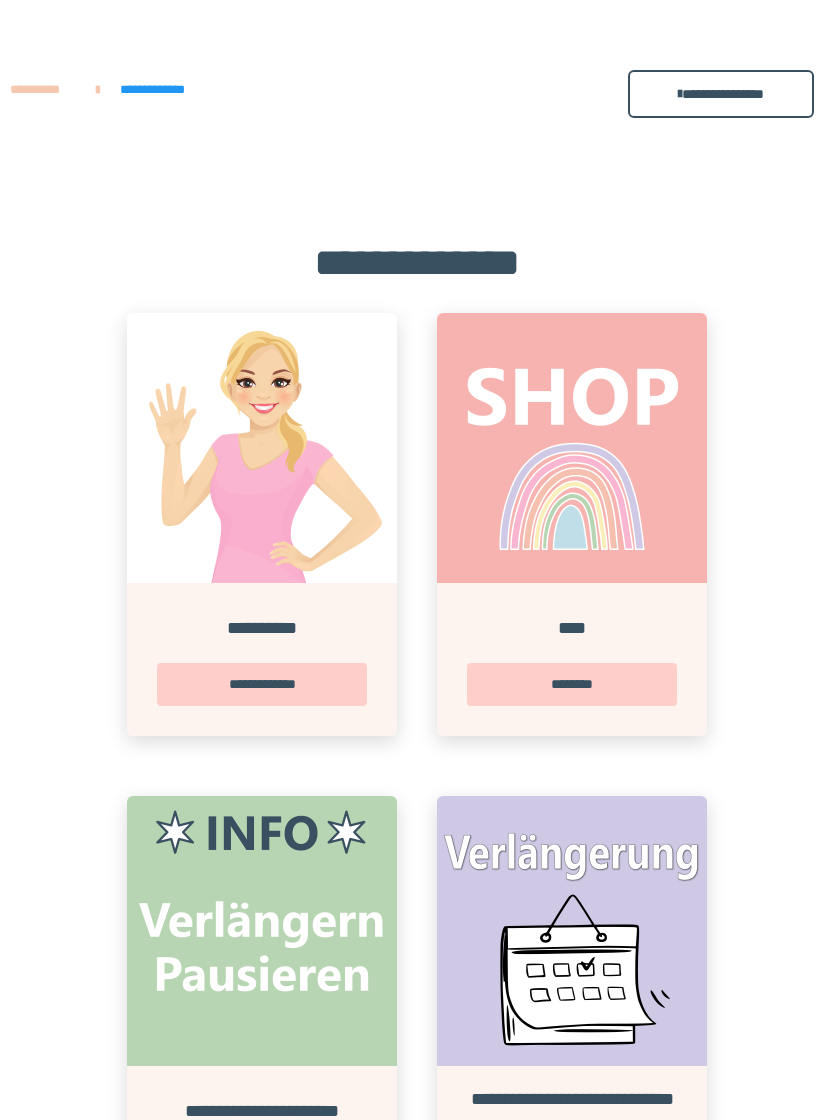 scroll, scrollTop: 942, scrollLeft: 0, axis: vertical 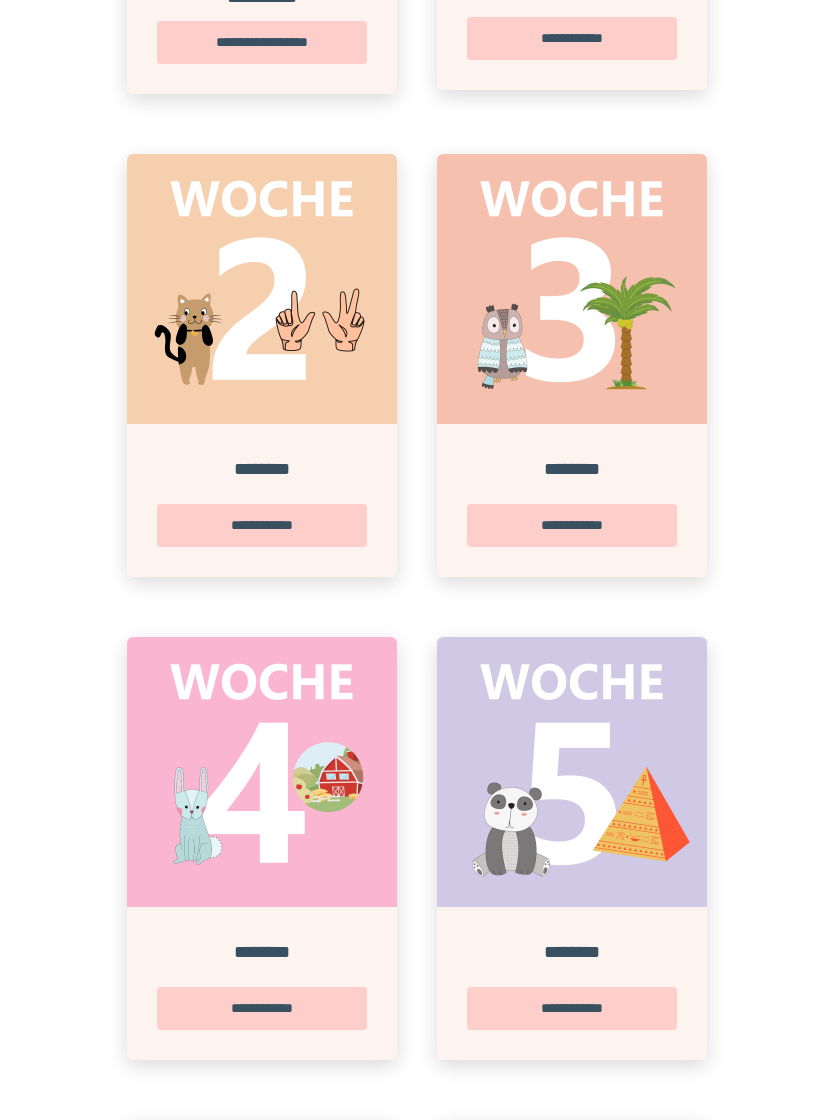click at bounding box center [572, 289] 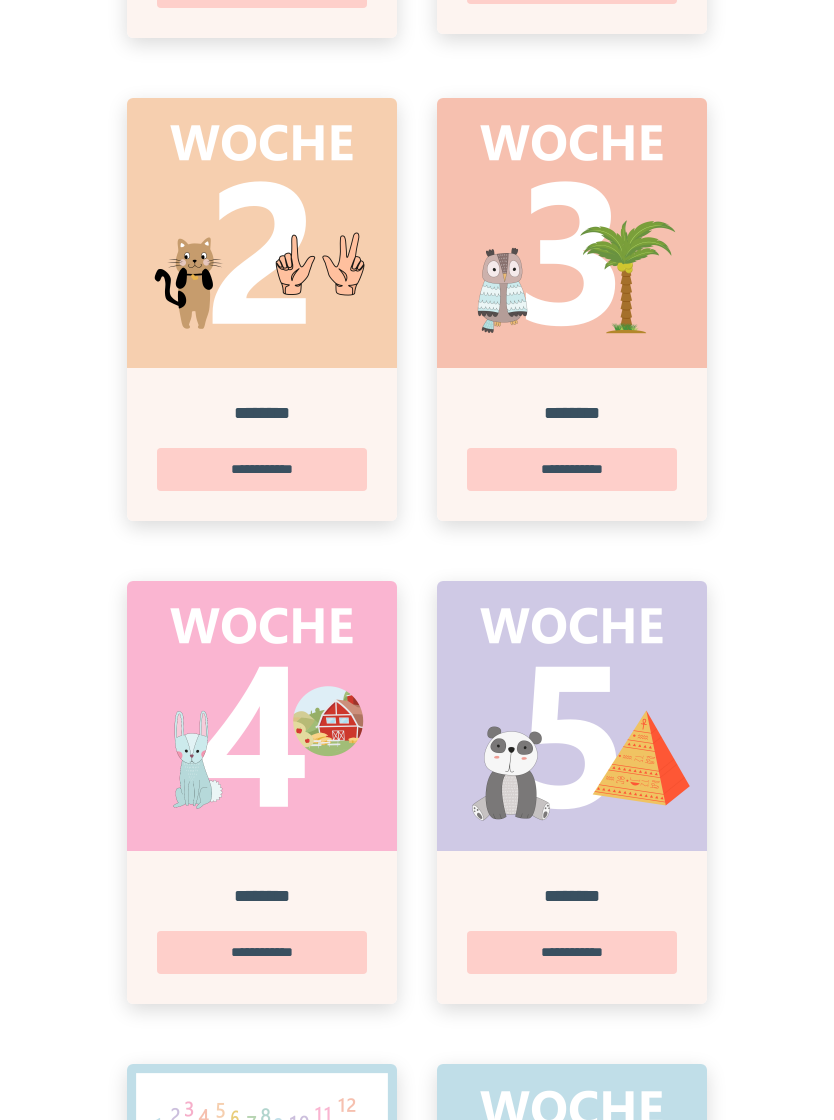 scroll, scrollTop: 1607, scrollLeft: 0, axis: vertical 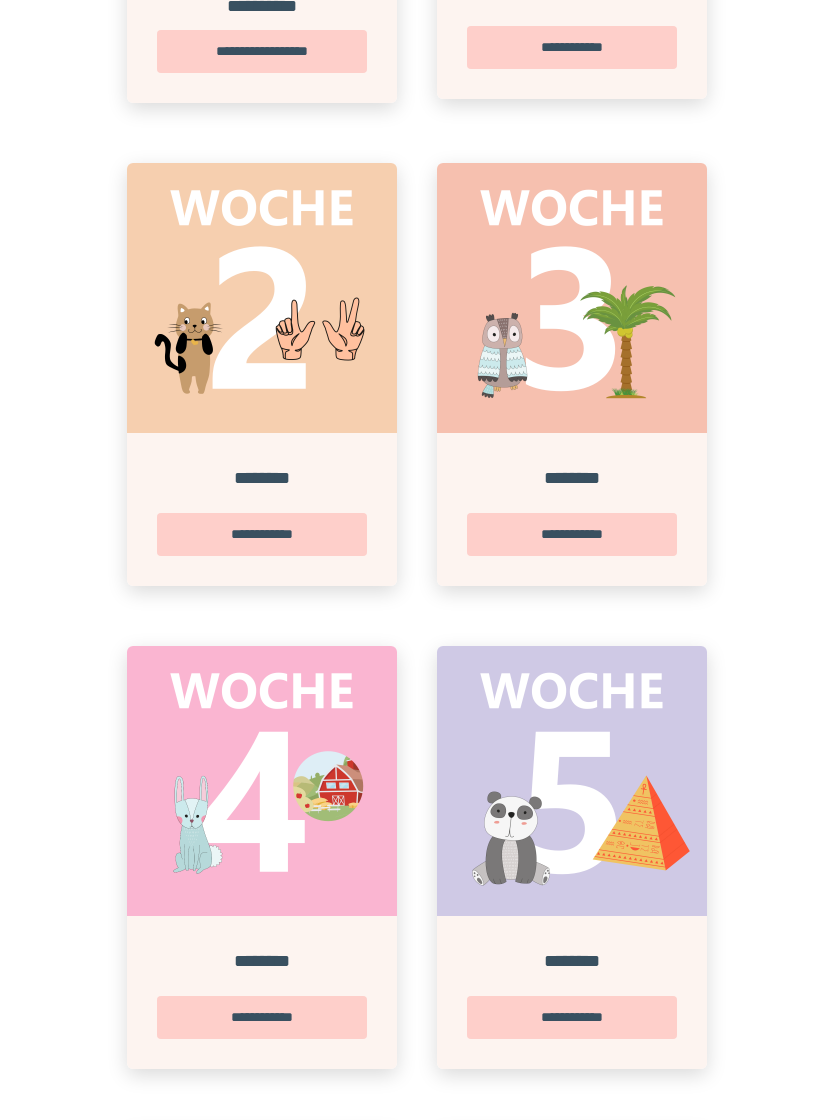 click at bounding box center (262, 298) 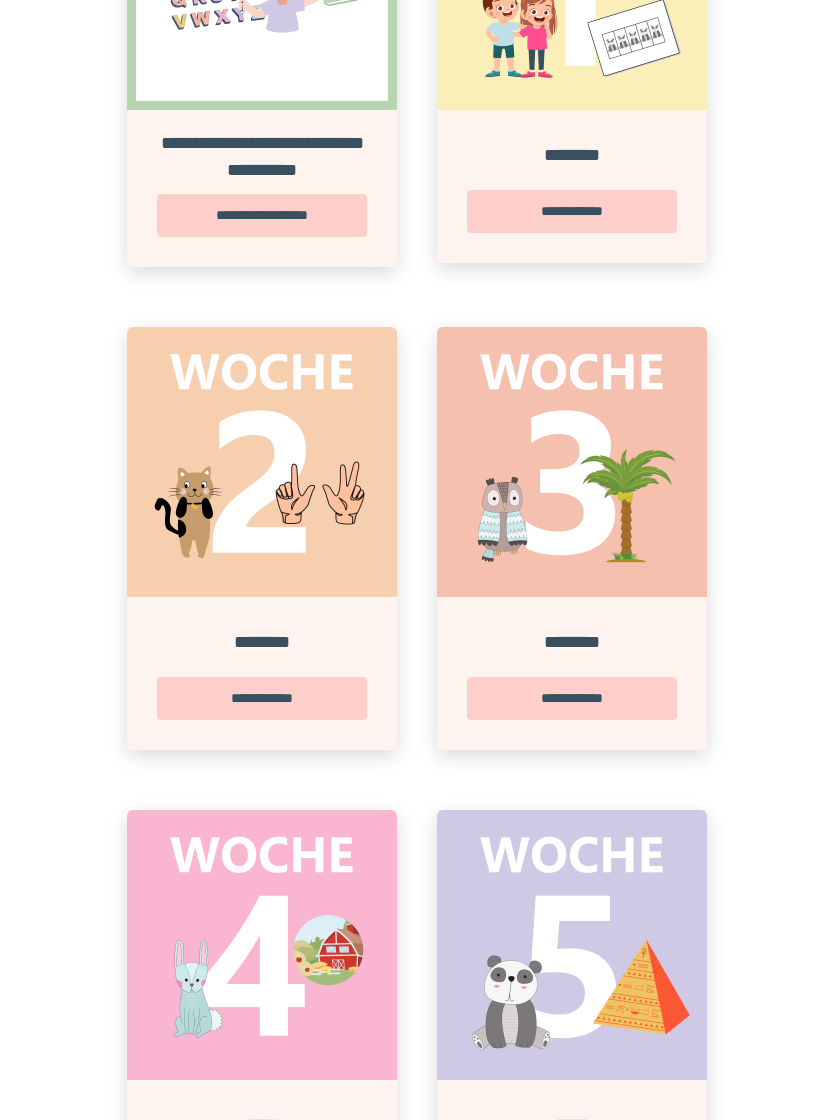 scroll, scrollTop: 1242, scrollLeft: 0, axis: vertical 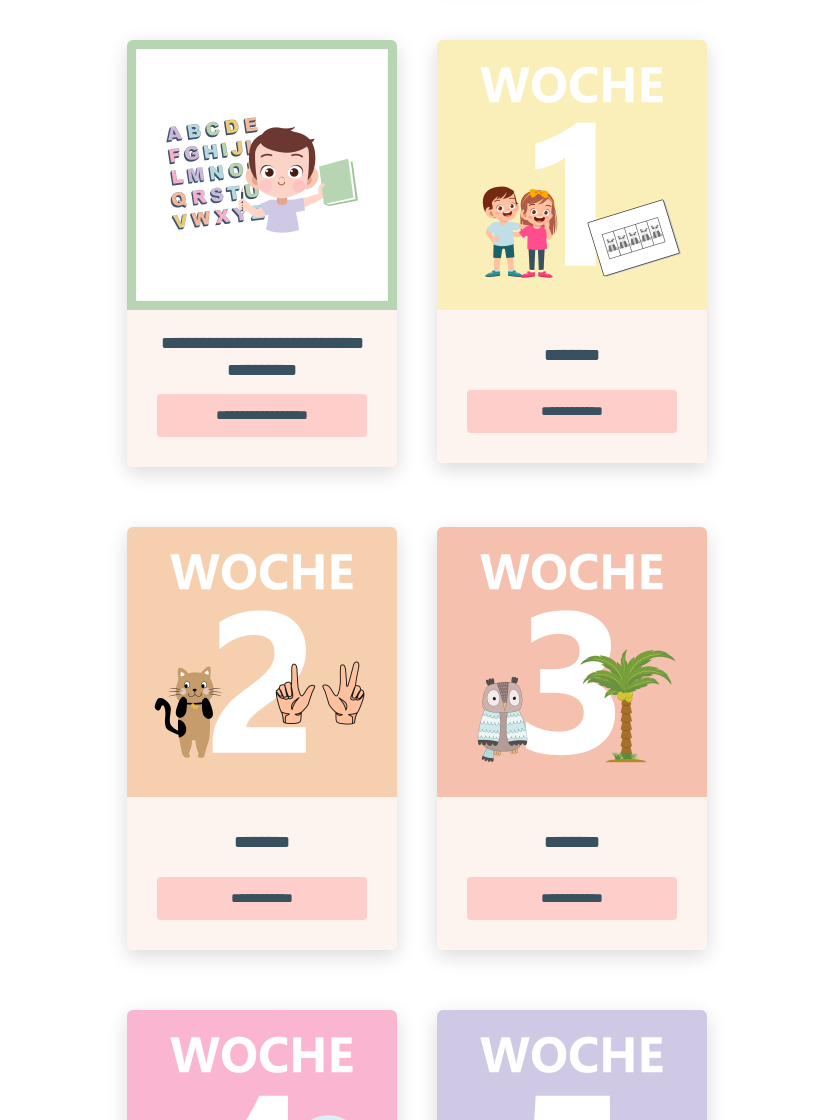click at bounding box center [262, 663] 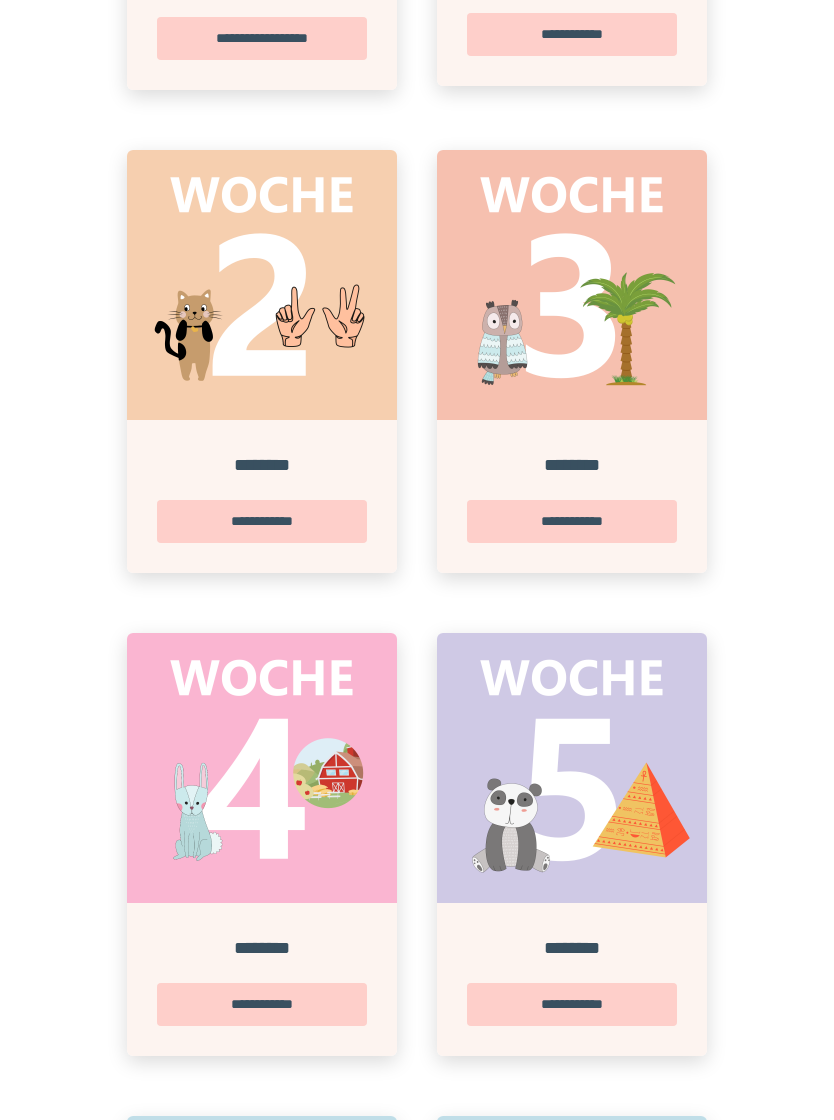 scroll, scrollTop: 1620, scrollLeft: 0, axis: vertical 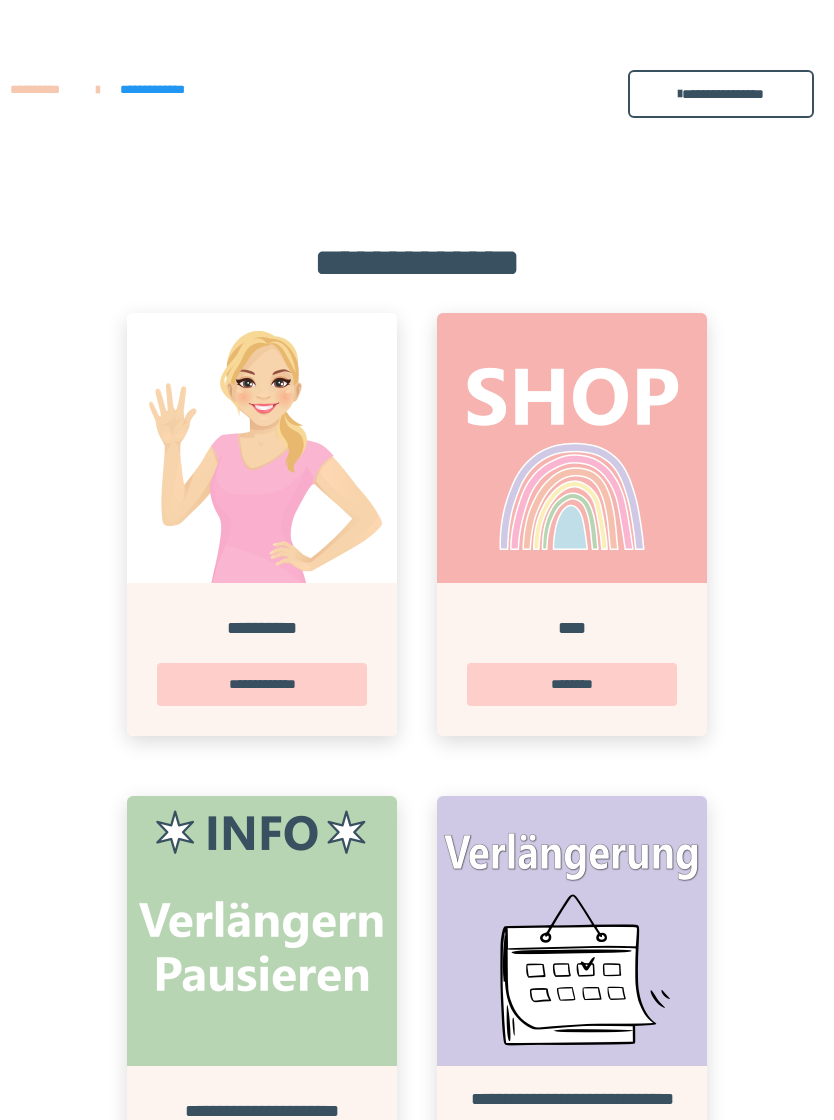 click at bounding box center [262, 448] 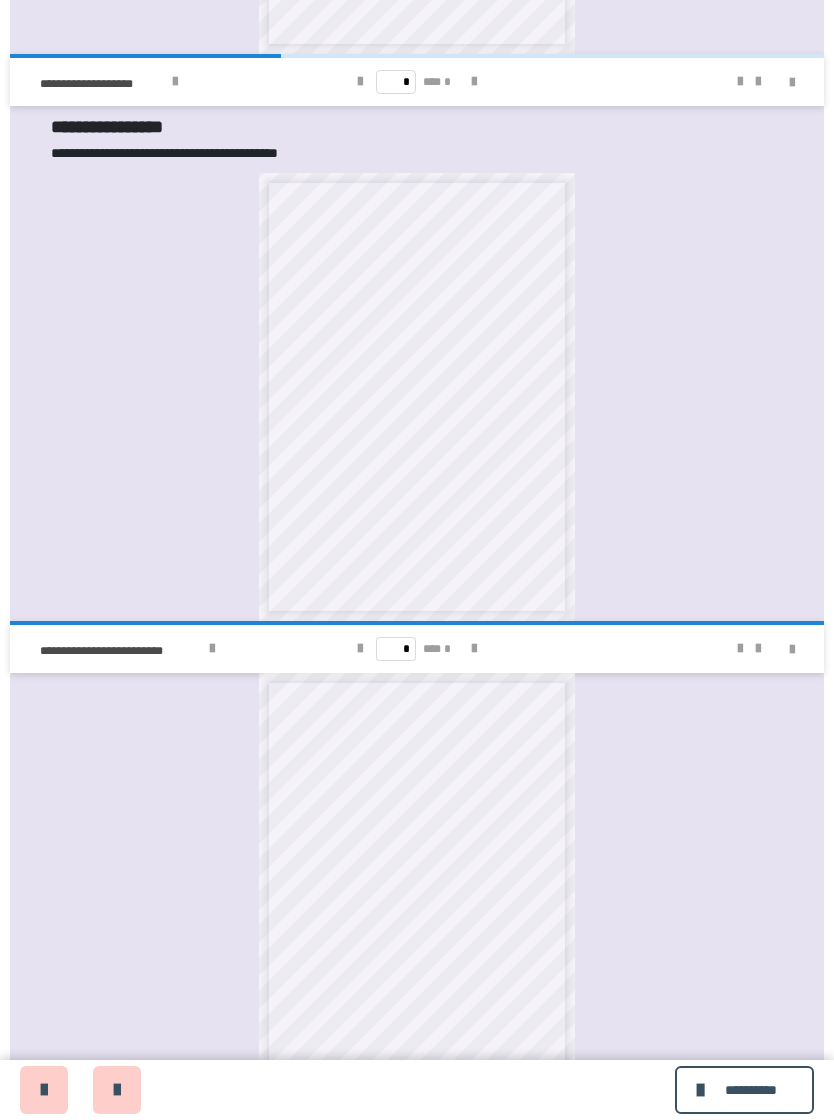 scroll, scrollTop: 1914, scrollLeft: 0, axis: vertical 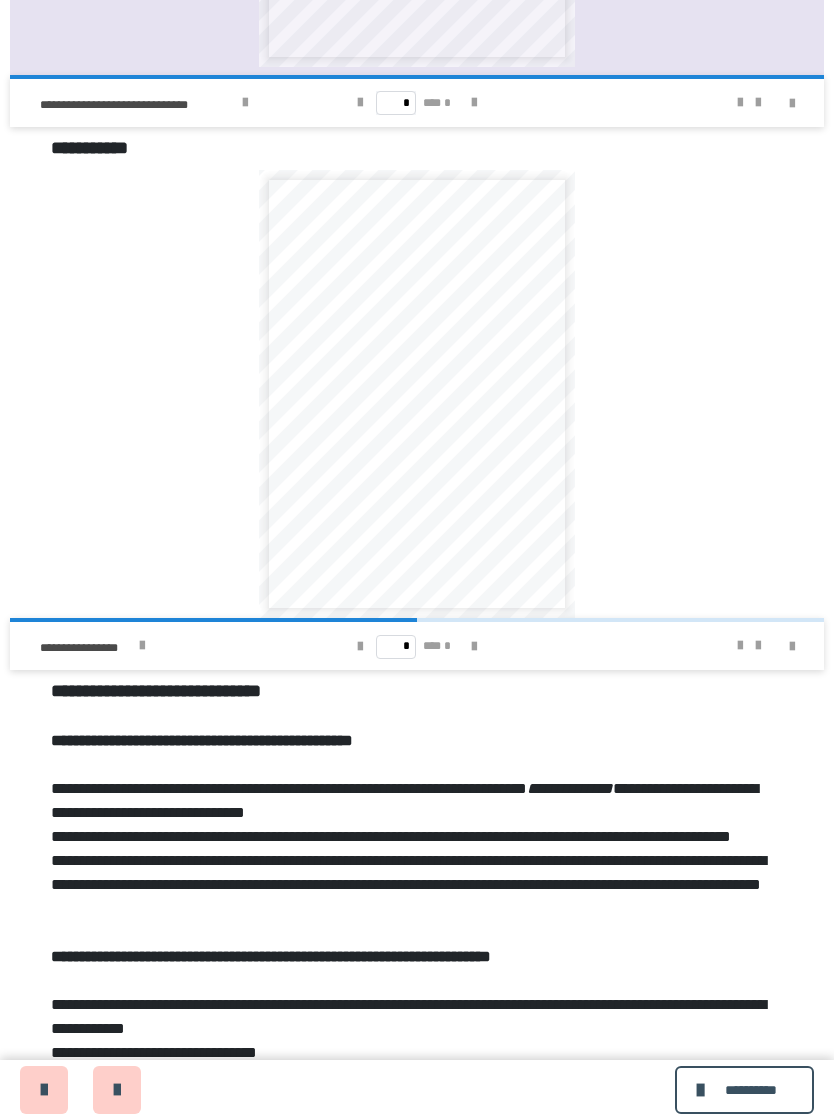 click at bounding box center [474, 647] 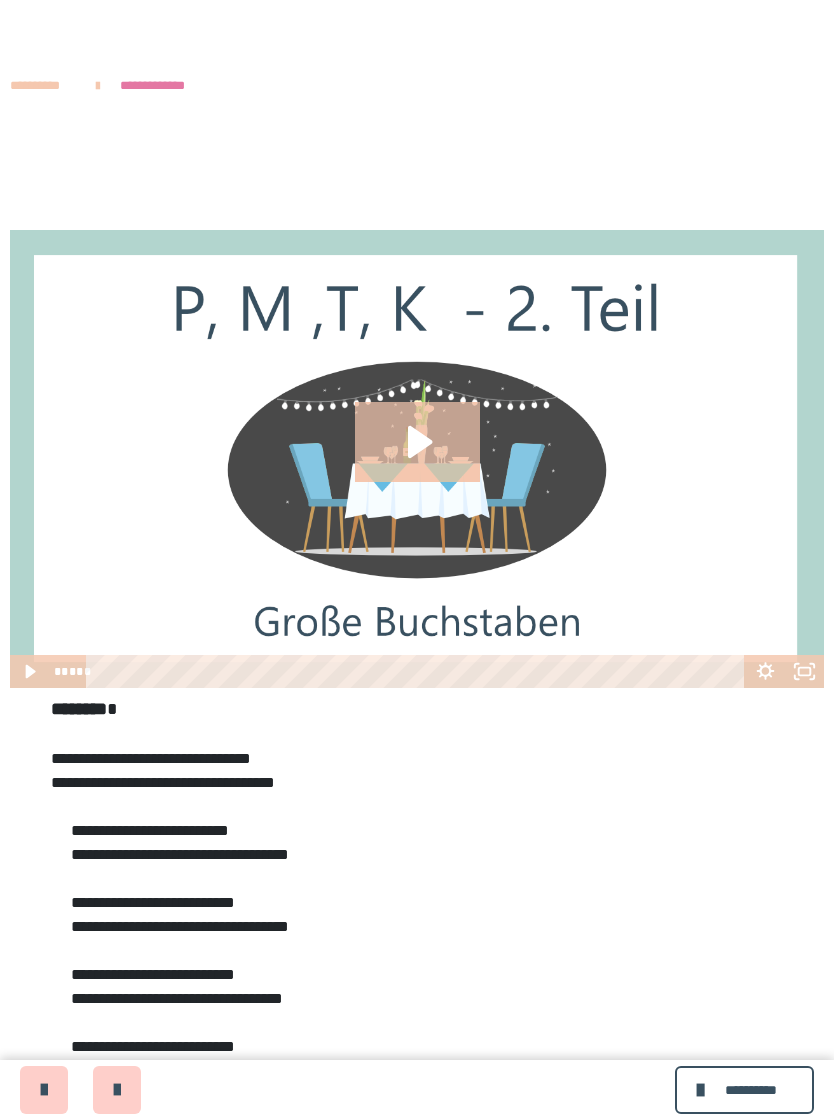scroll, scrollTop: 0, scrollLeft: 0, axis: both 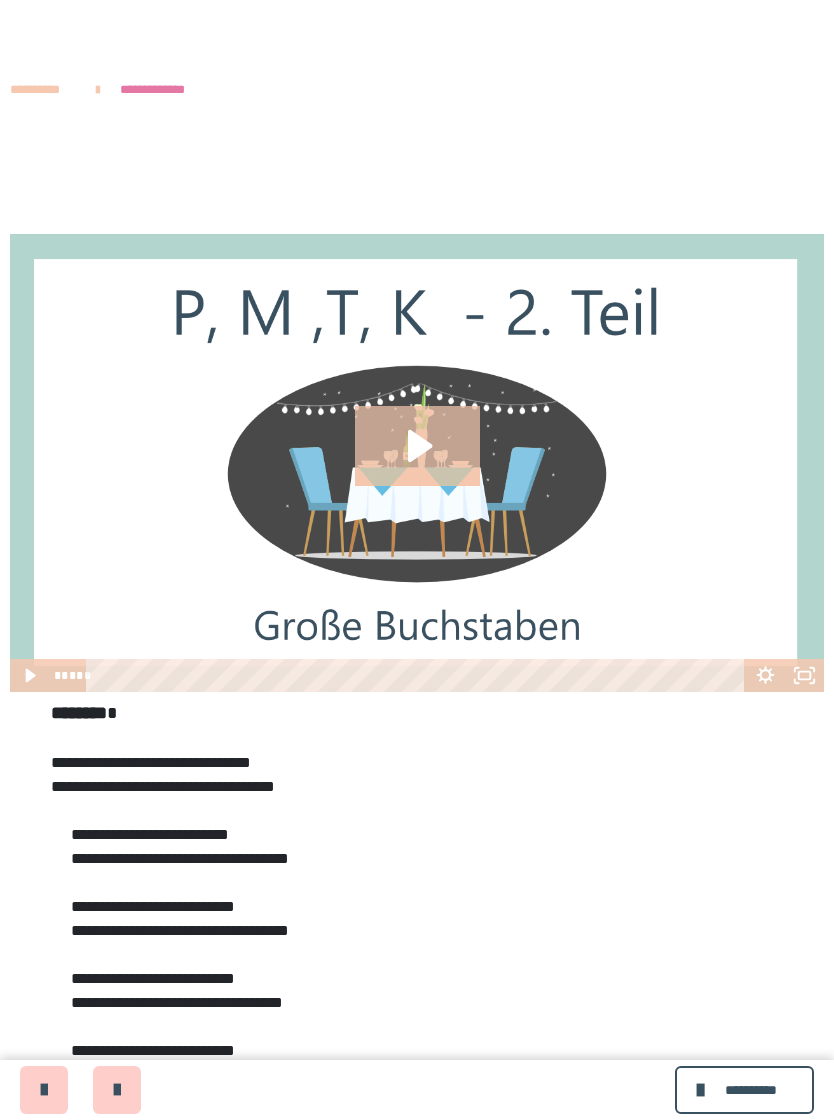 click at bounding box center [117, 1090] 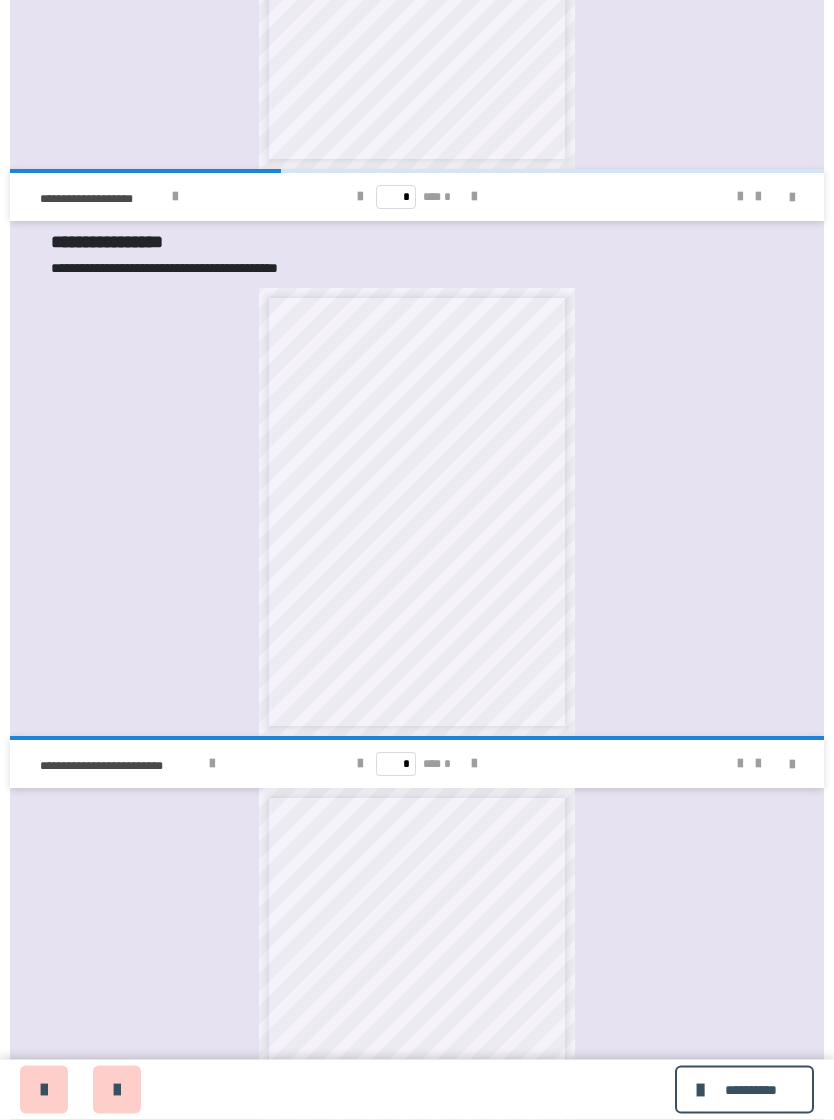 scroll, scrollTop: 1874, scrollLeft: 0, axis: vertical 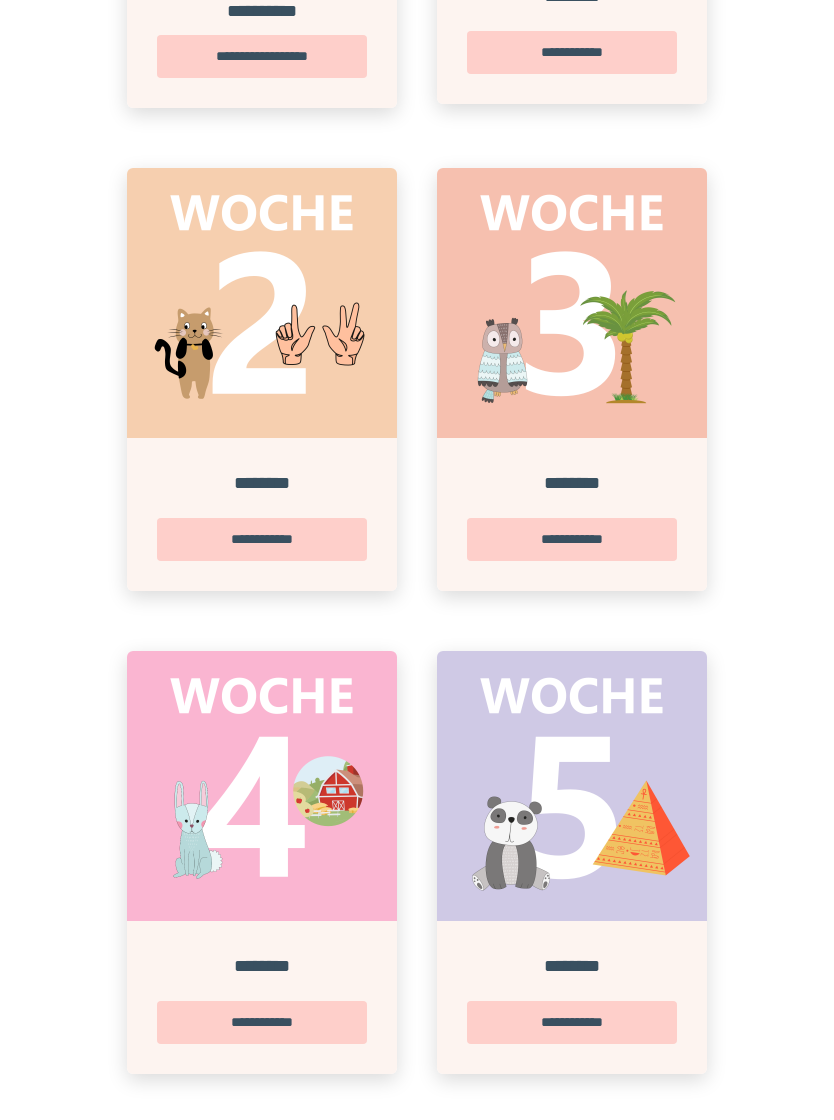 click at bounding box center [572, 303] 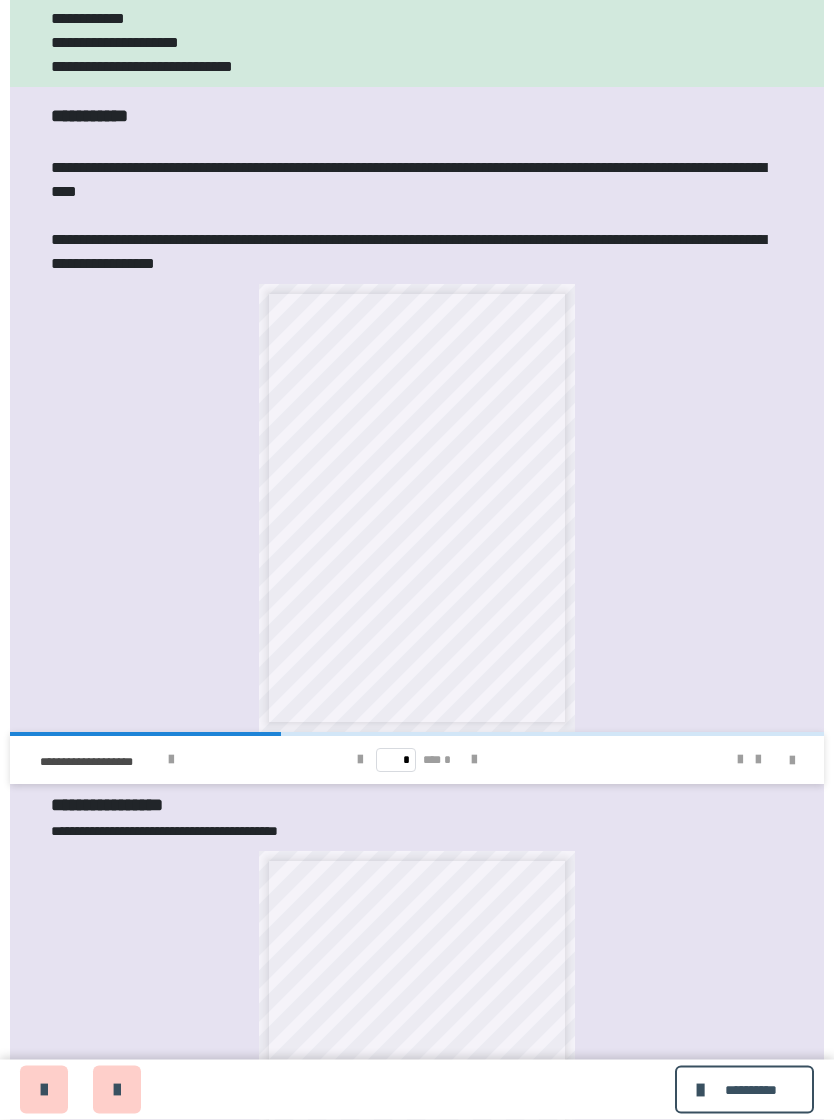 scroll, scrollTop: 1359, scrollLeft: 0, axis: vertical 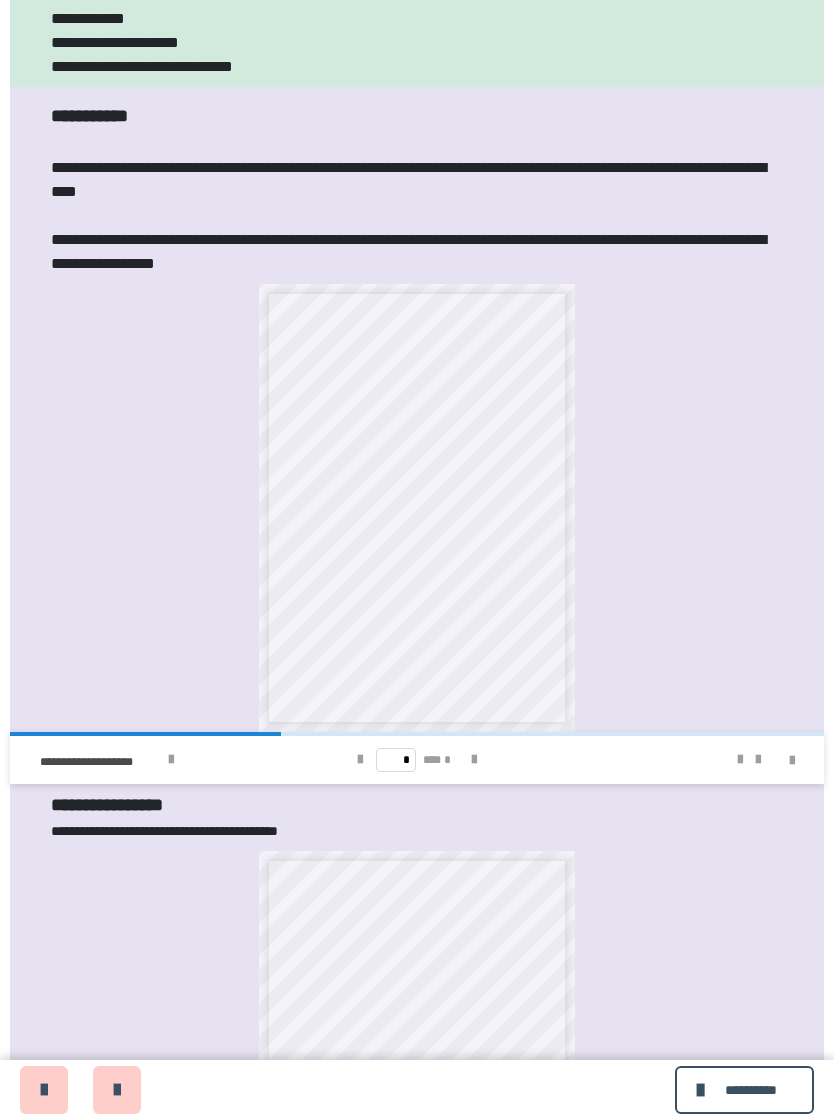 click at bounding box center [474, 760] 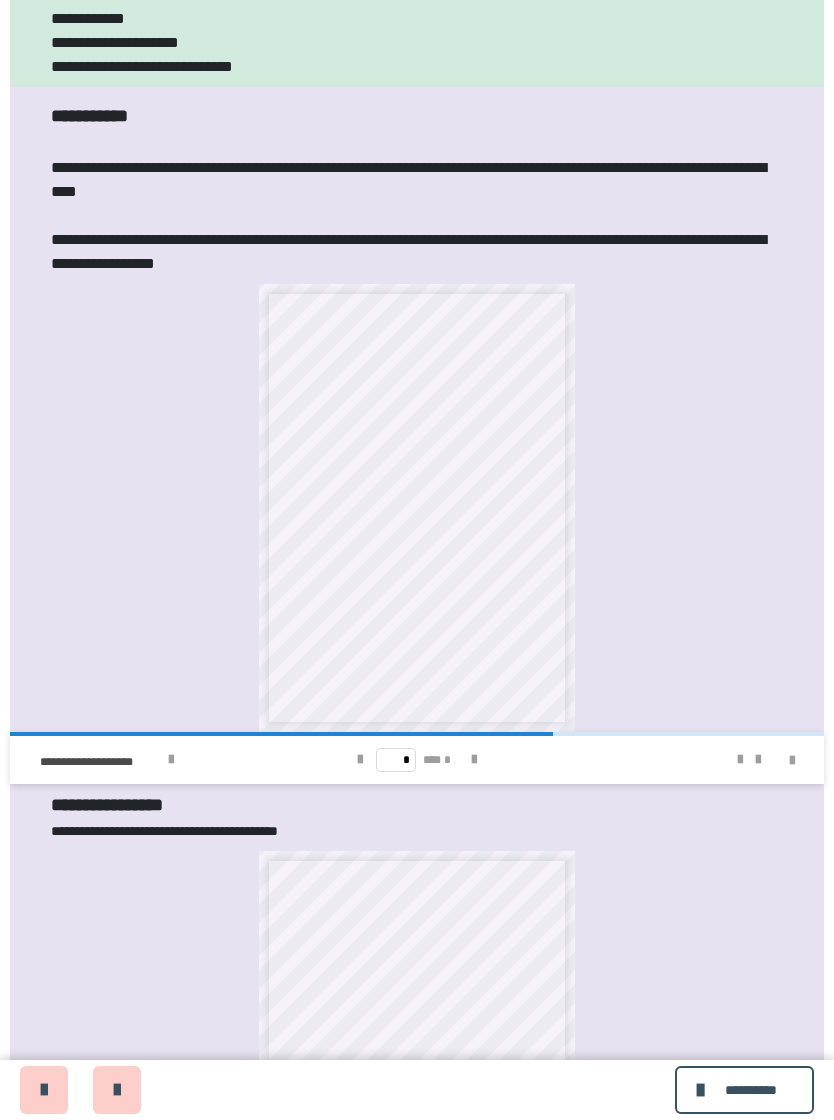 click at bounding box center (474, 760) 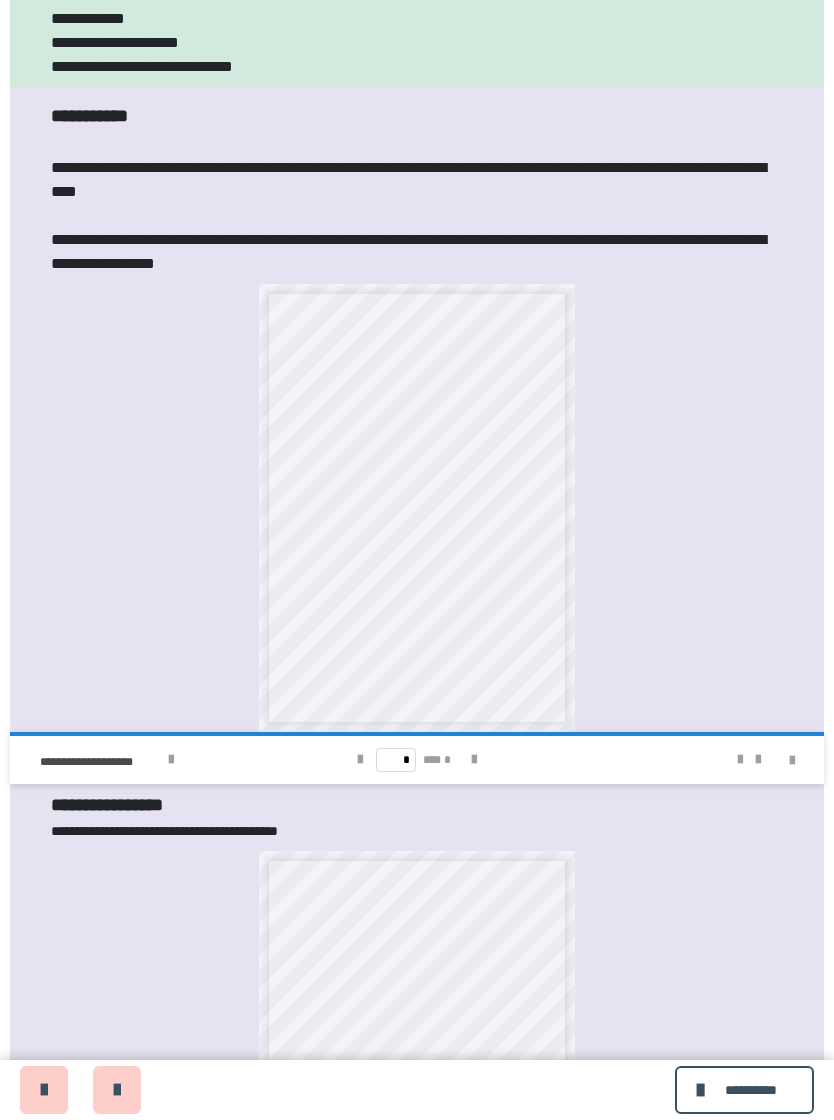 click at bounding box center (360, 760) 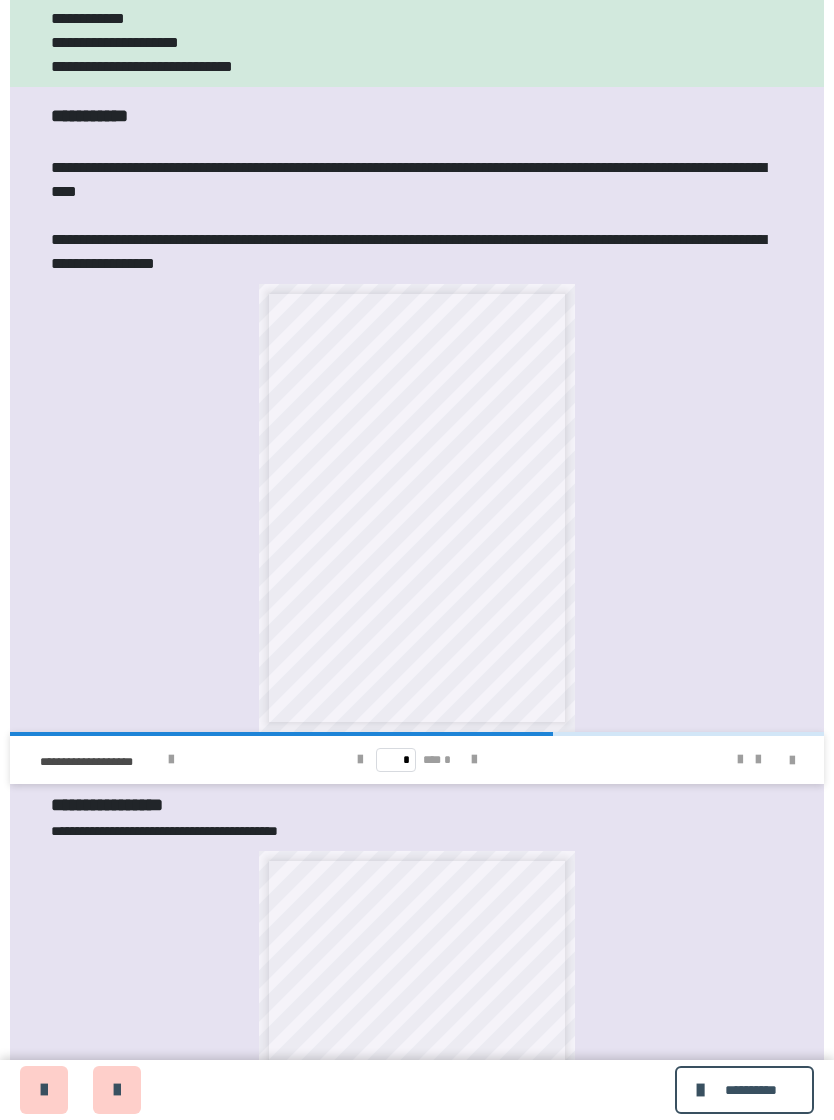 click at bounding box center (360, 760) 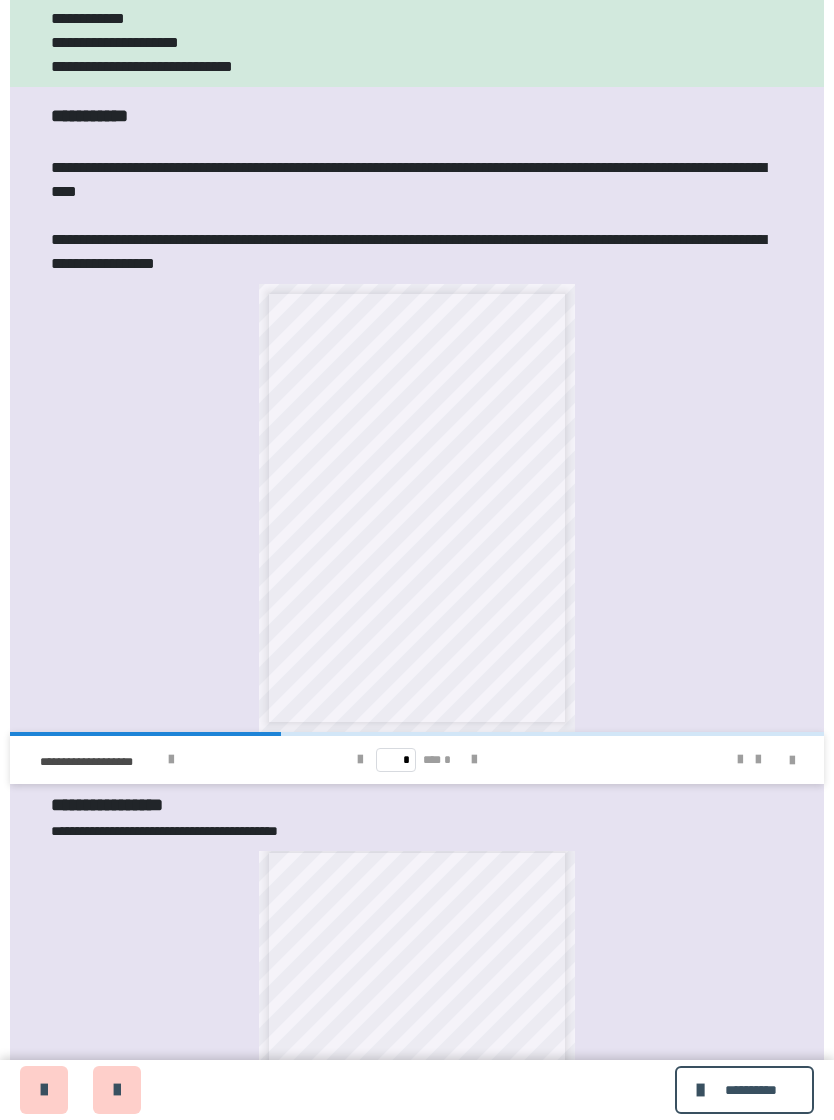 scroll, scrollTop: 8, scrollLeft: 0, axis: vertical 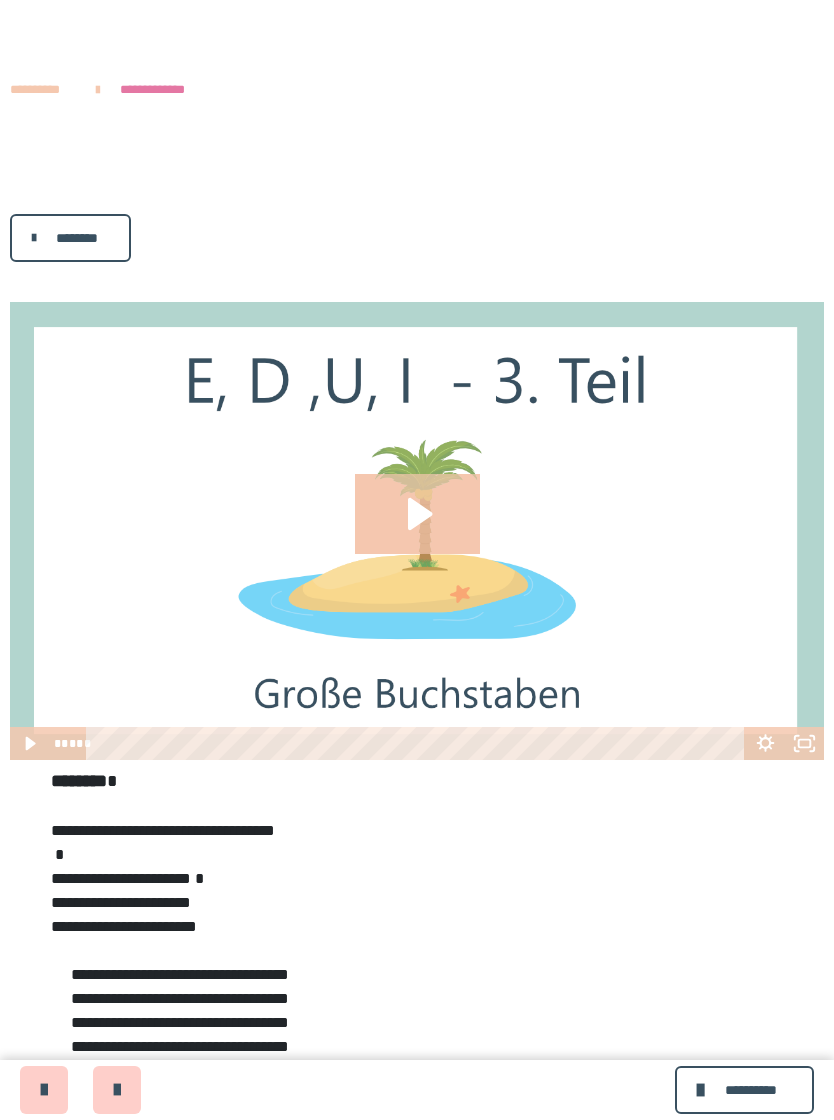 click 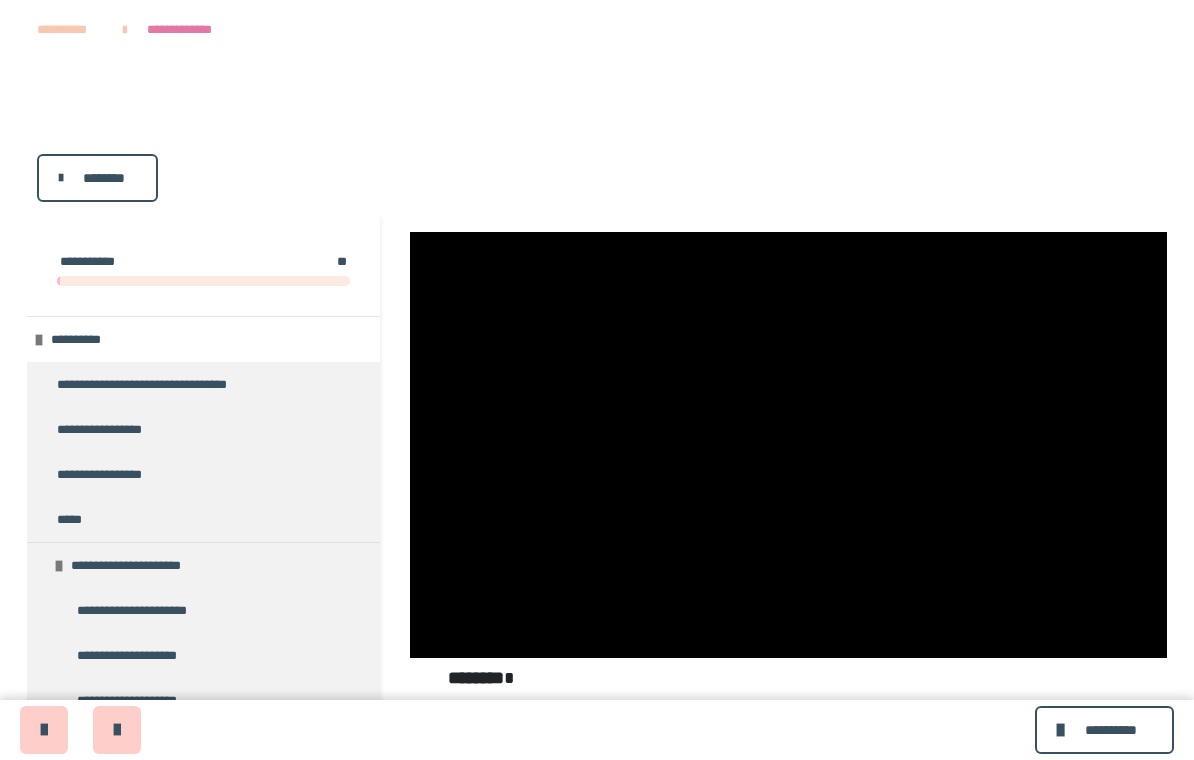 click at bounding box center [788, 445] 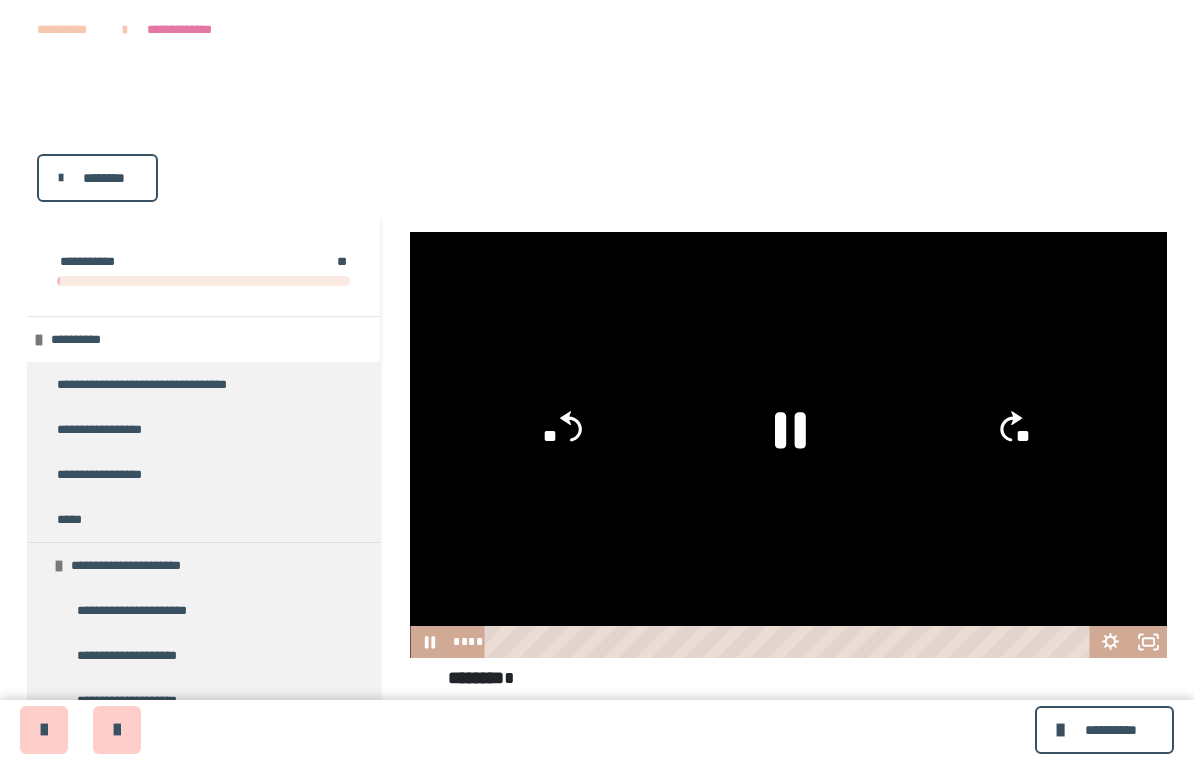click 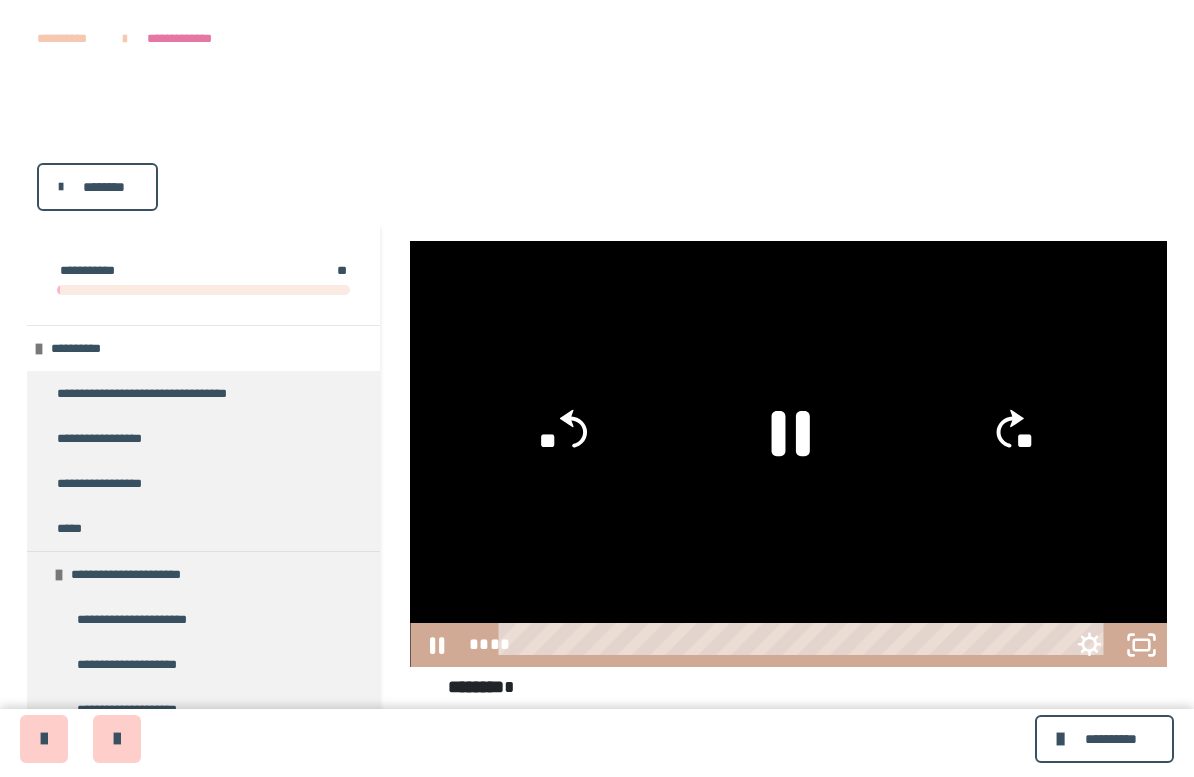 scroll, scrollTop: 24, scrollLeft: 0, axis: vertical 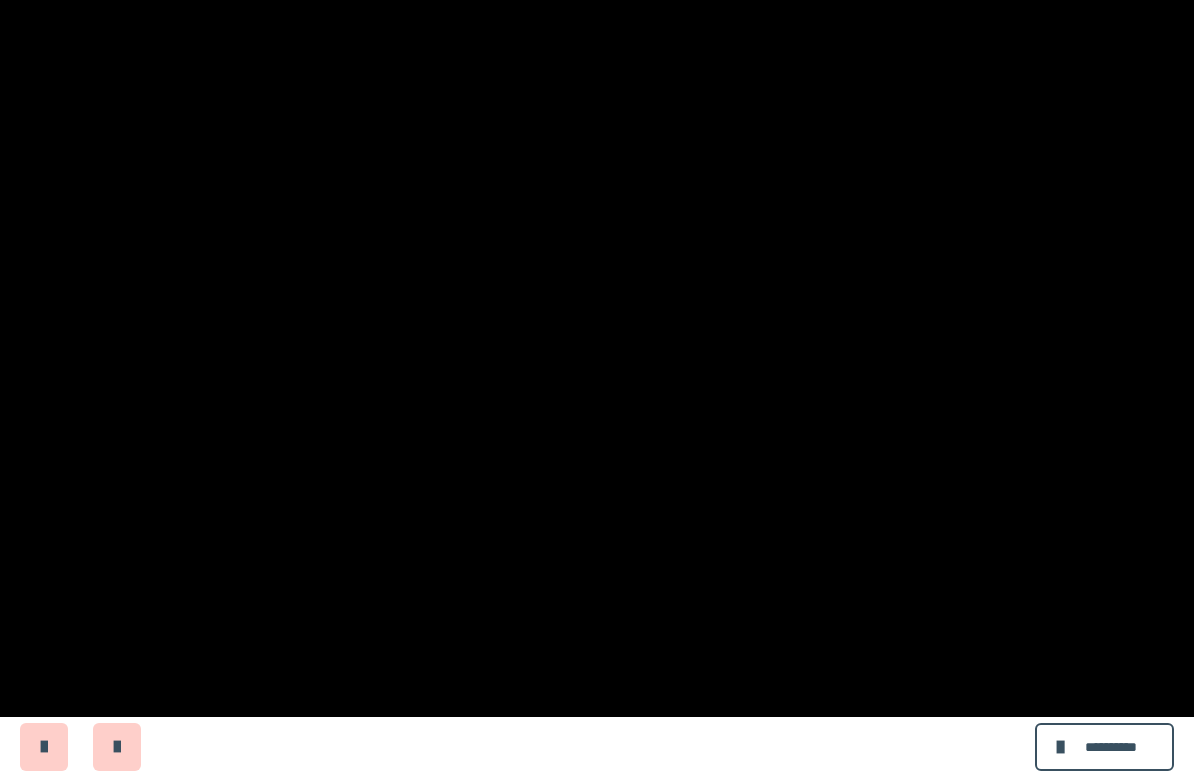 click at bounding box center (597, 388) 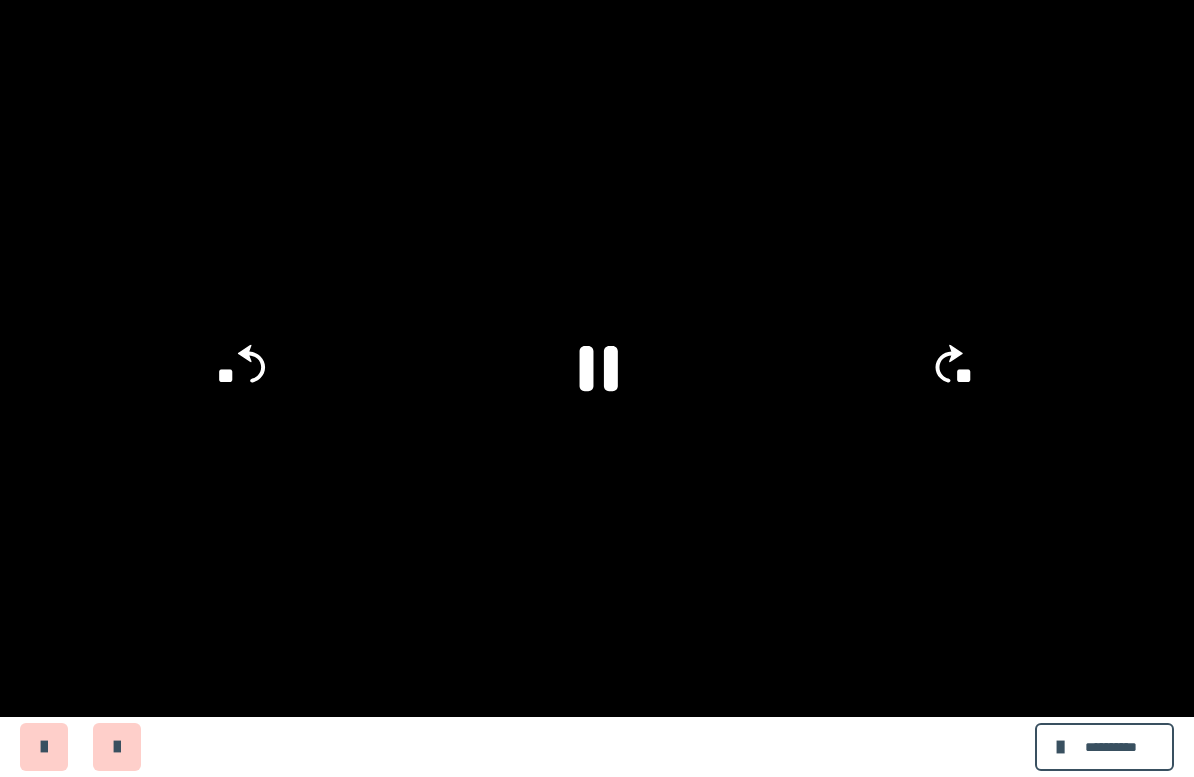 click 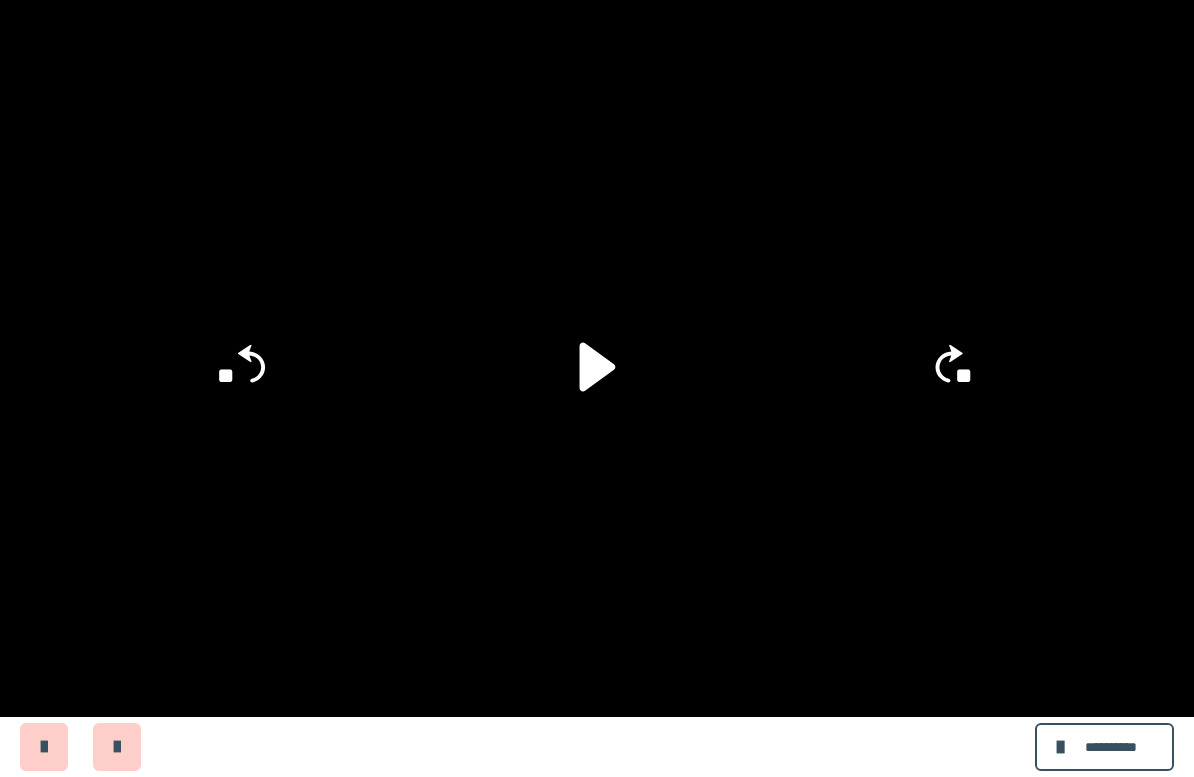 click 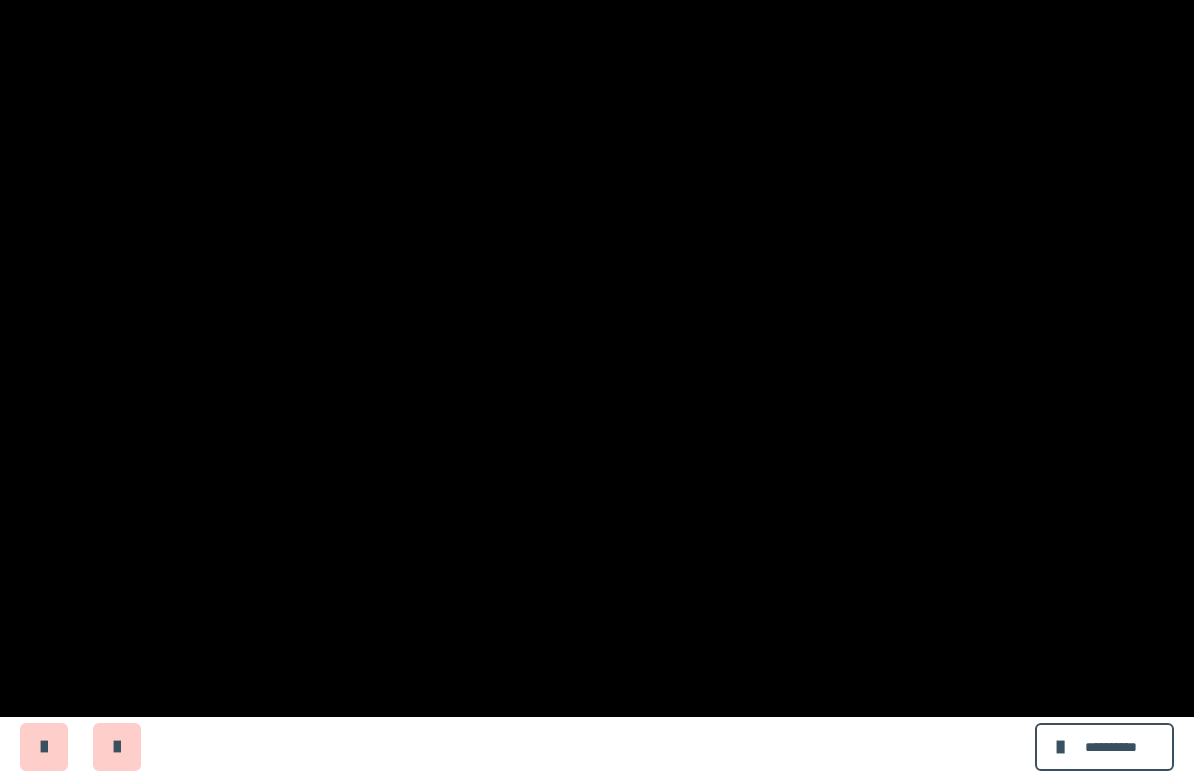click at bounding box center (597, 388) 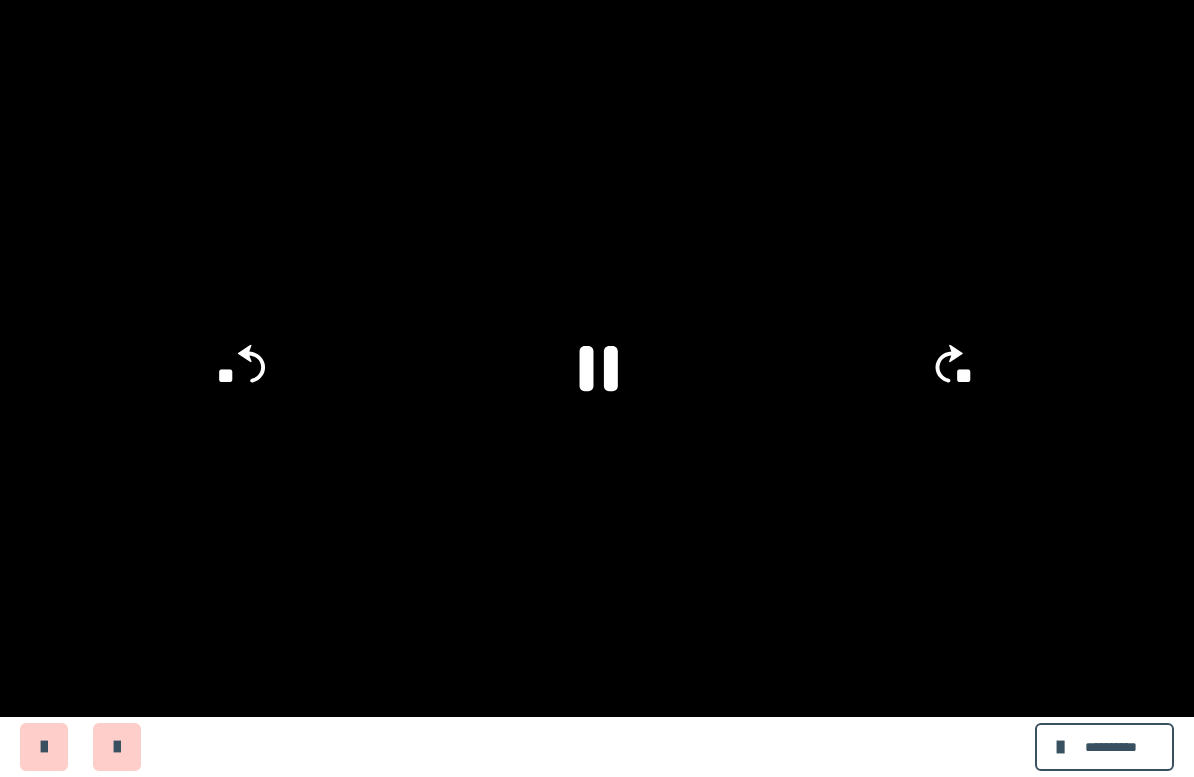 click at bounding box center (597, 388) 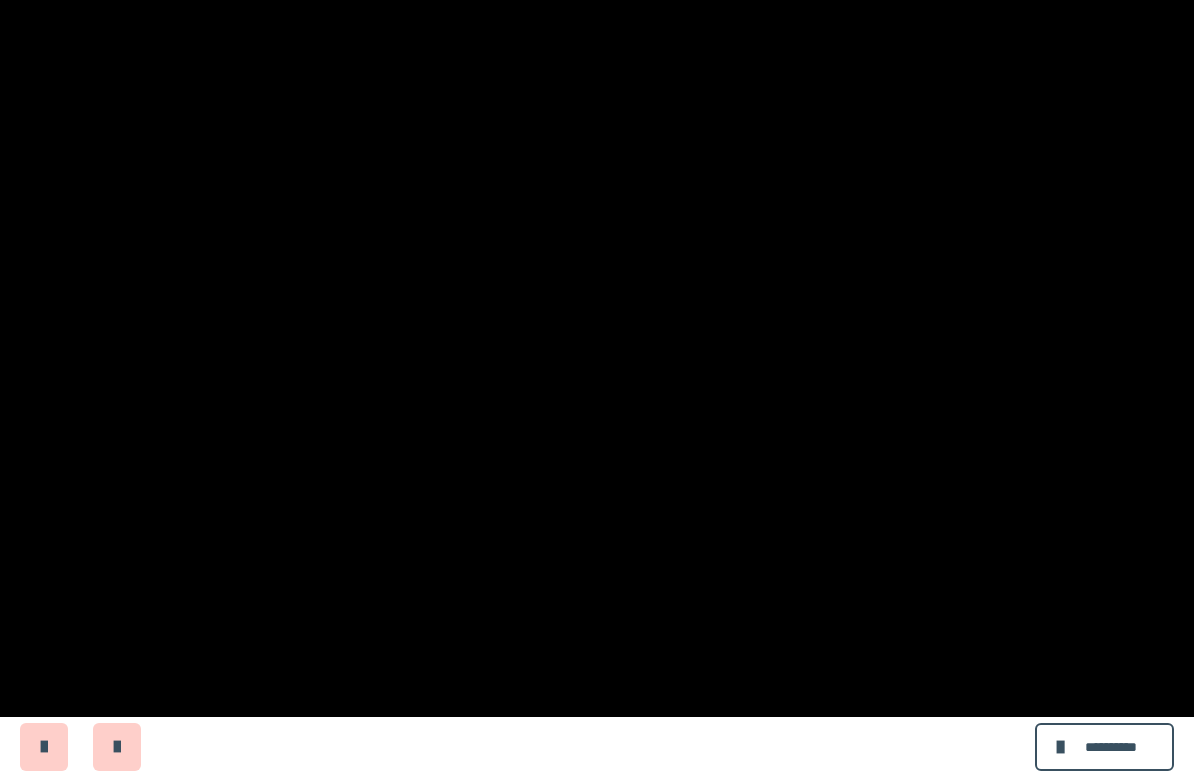 click at bounding box center (597, 388) 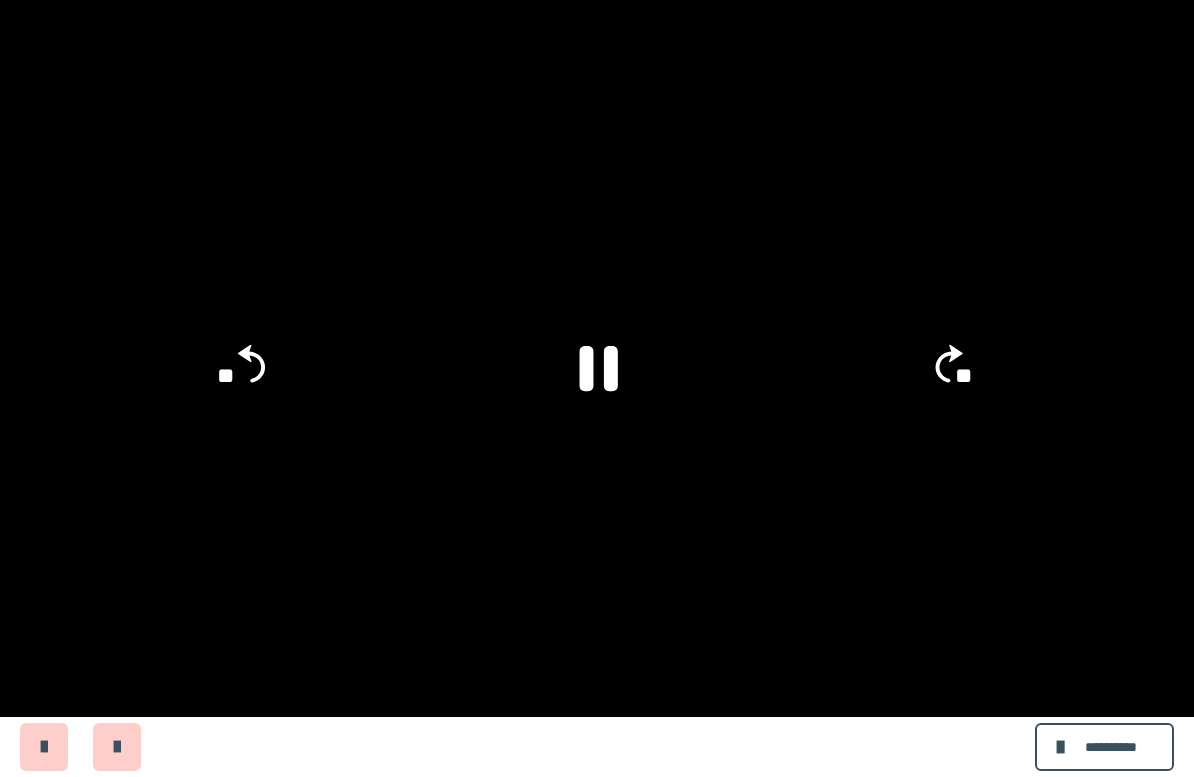 click at bounding box center [597, 388] 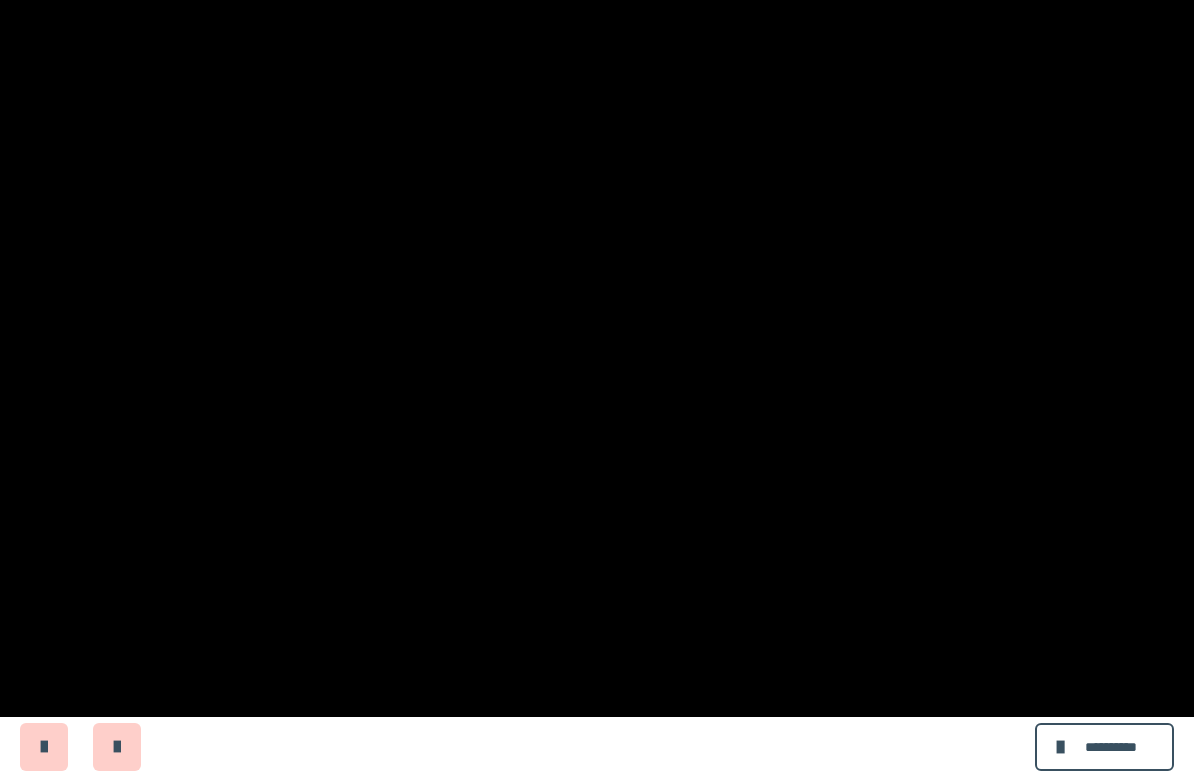 click at bounding box center [597, 388] 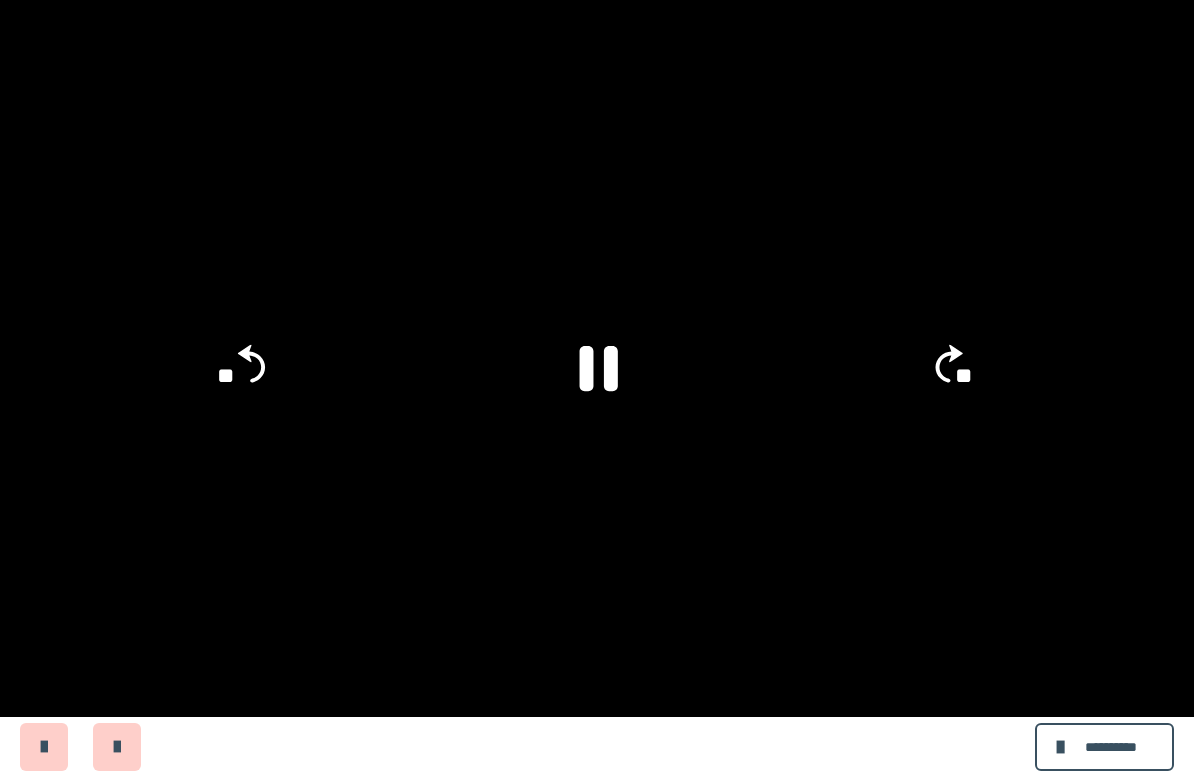 click at bounding box center [597, 388] 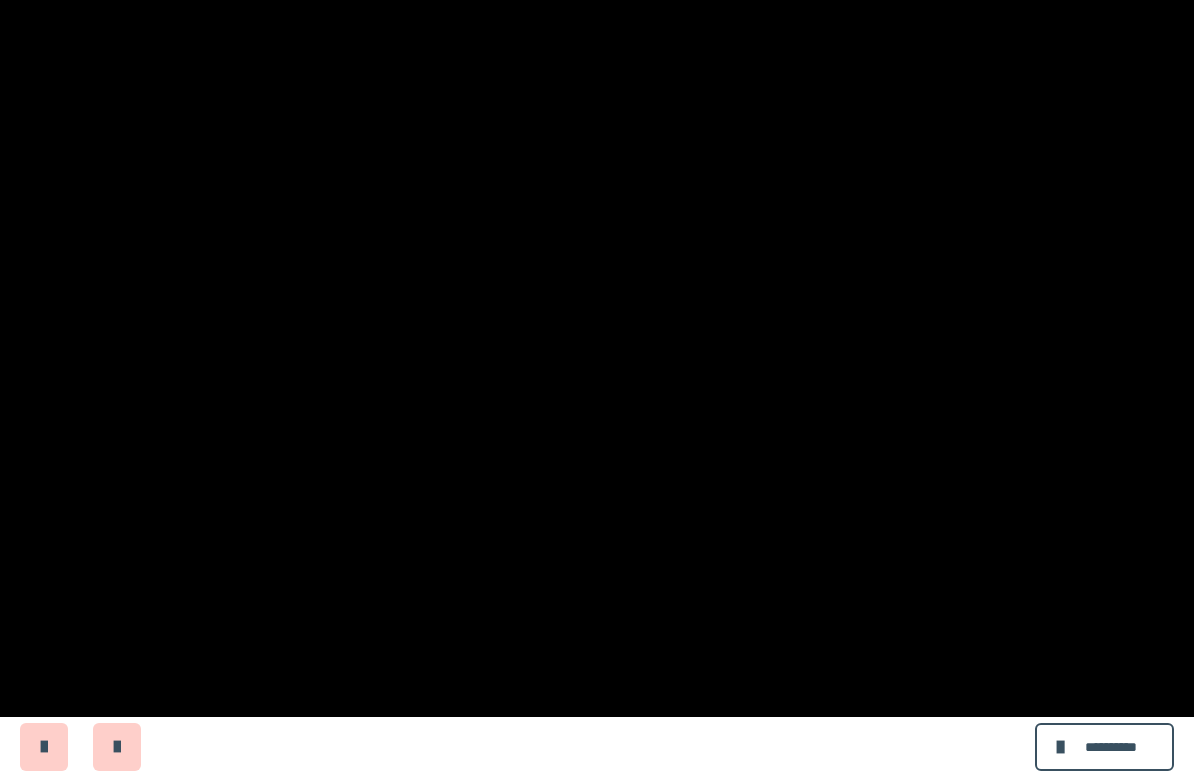 click at bounding box center (597, 388) 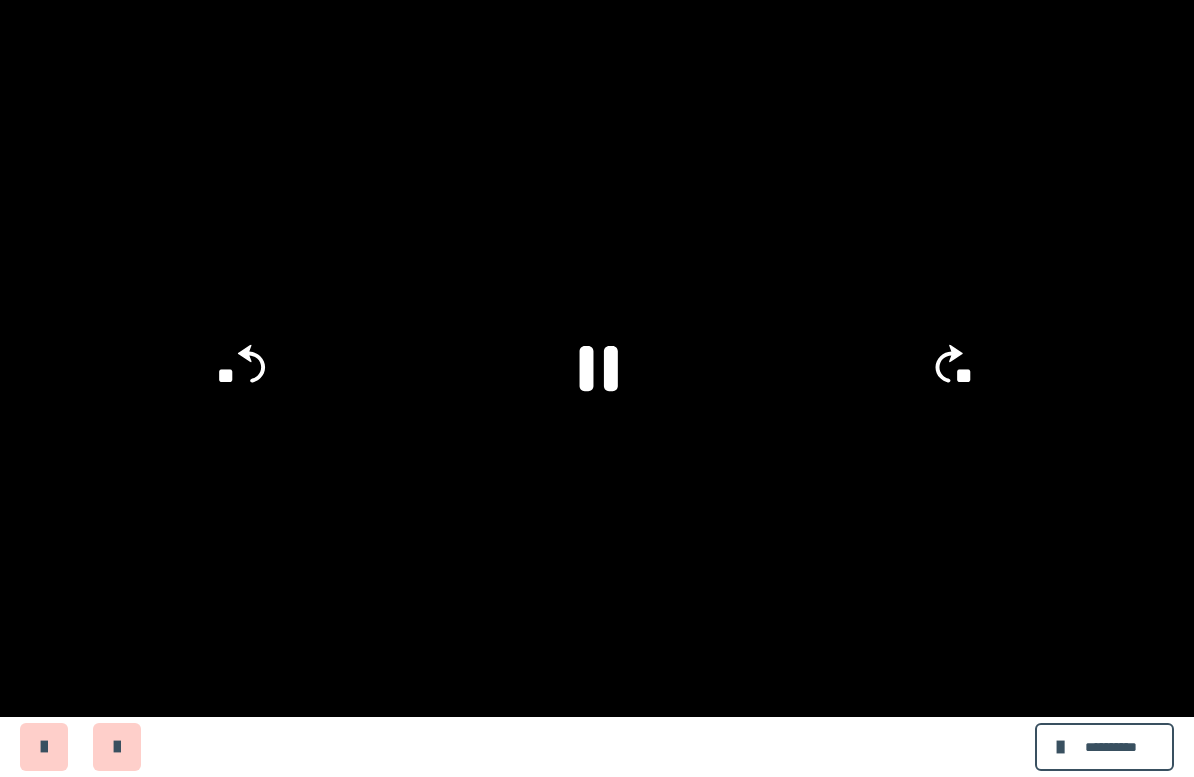 click on "**" 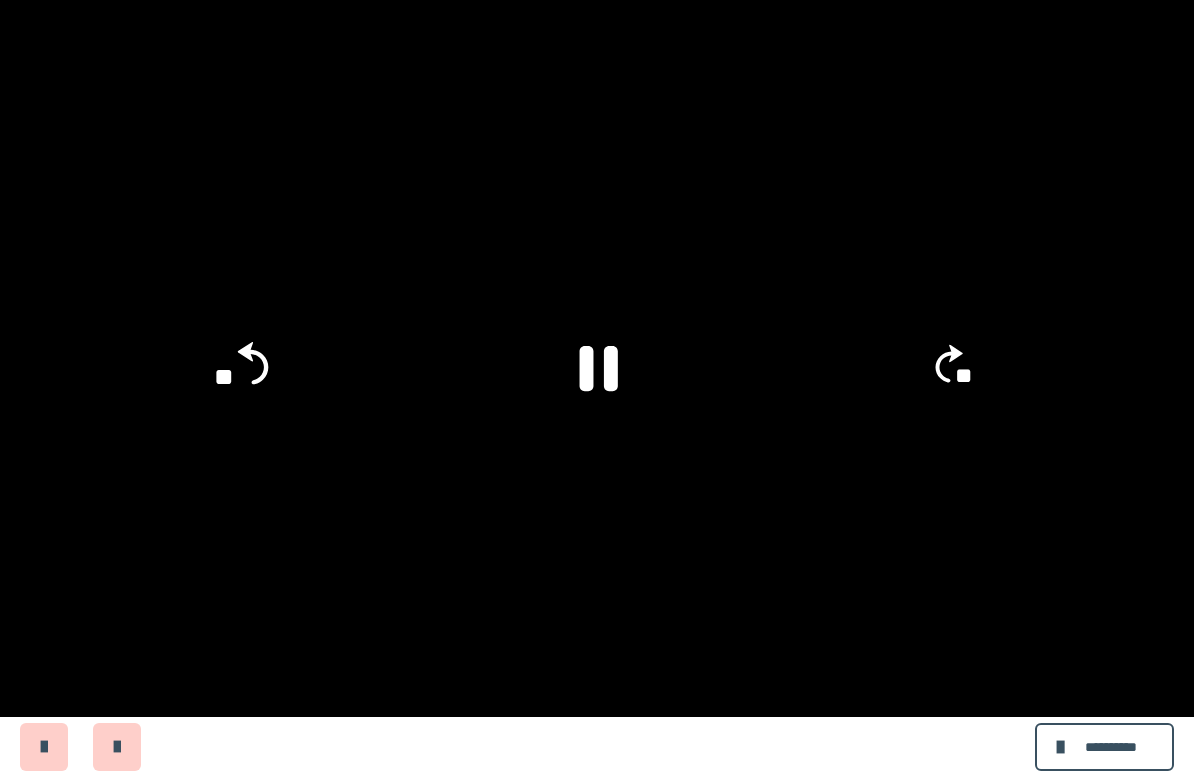 click on "**" 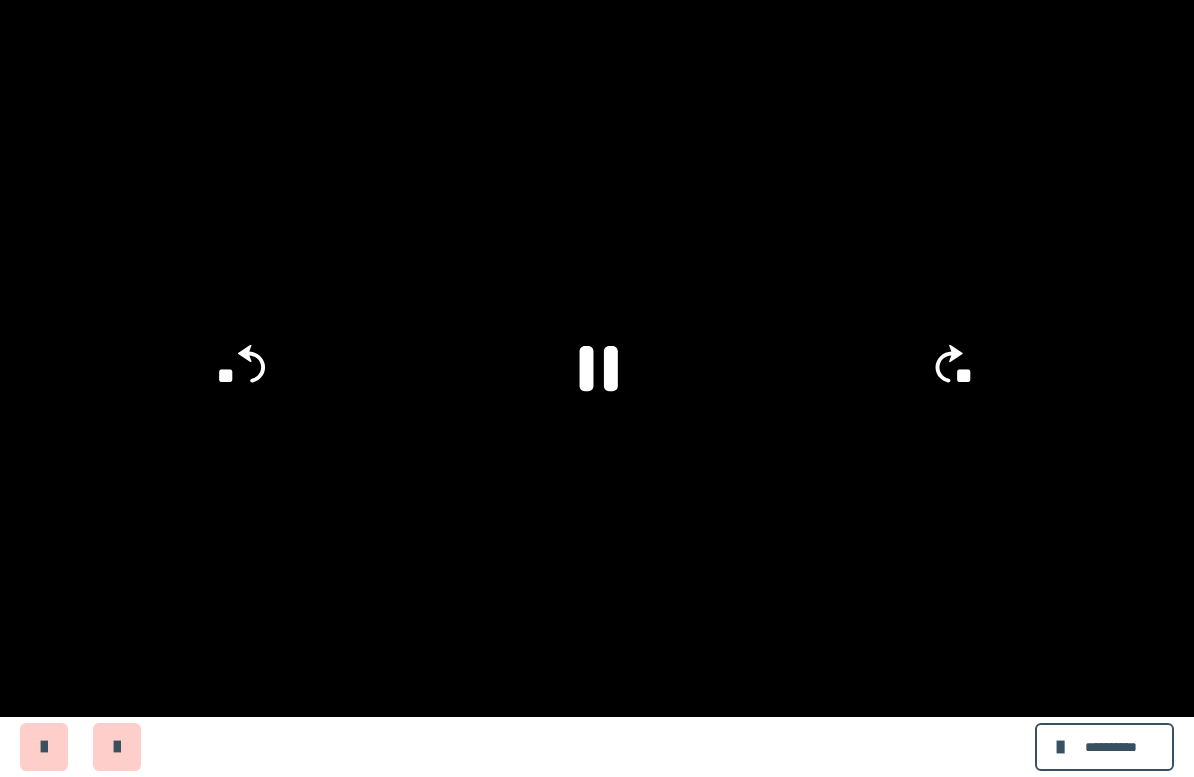 click on "**" 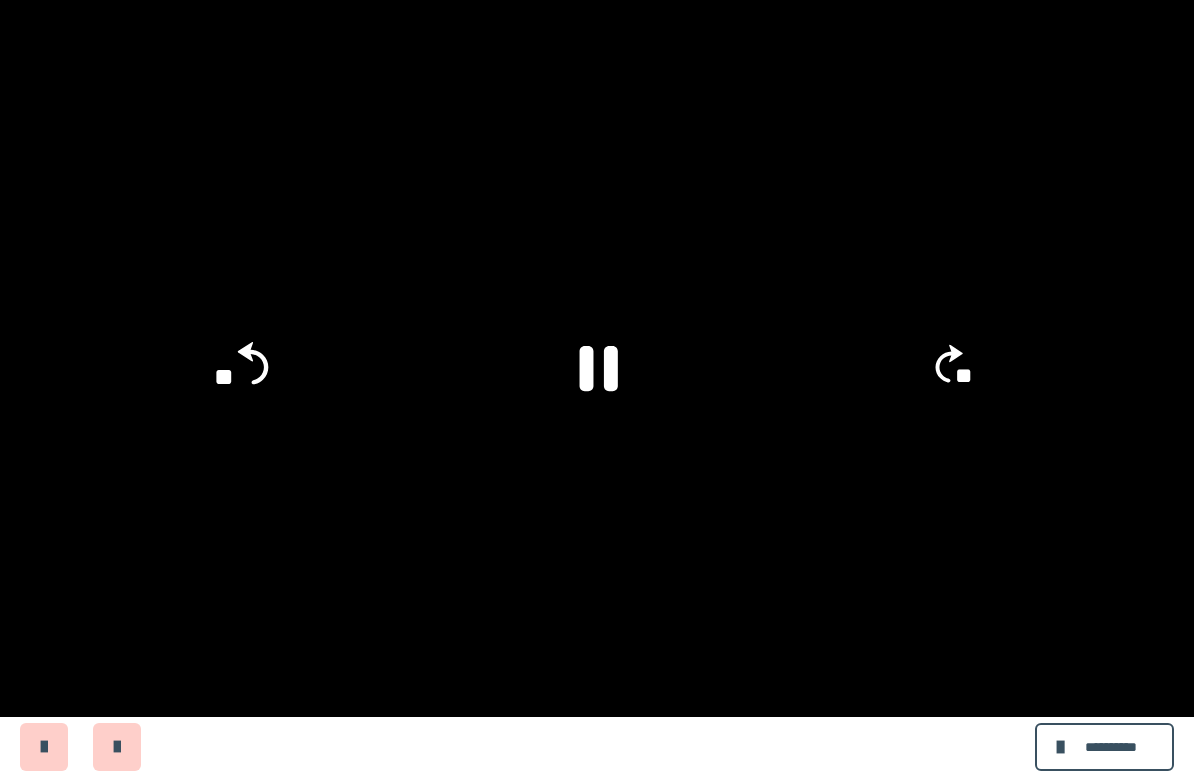 click on "**" 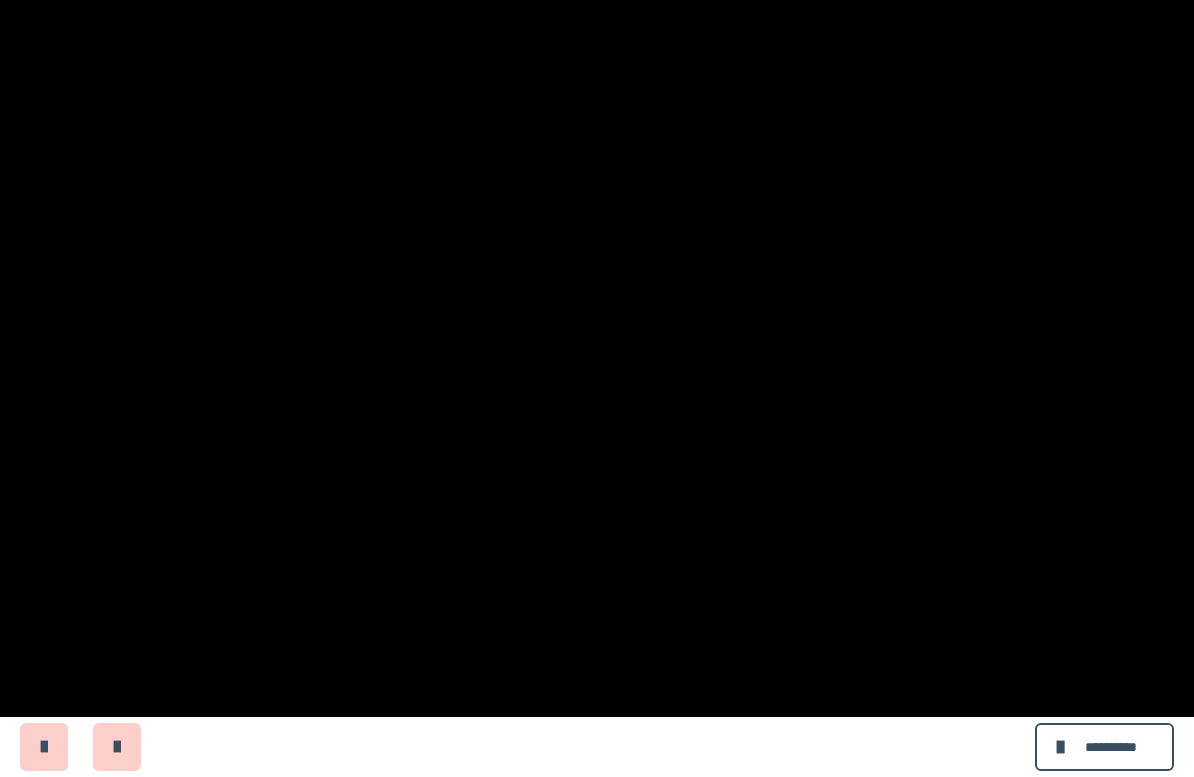 click at bounding box center [597, 388] 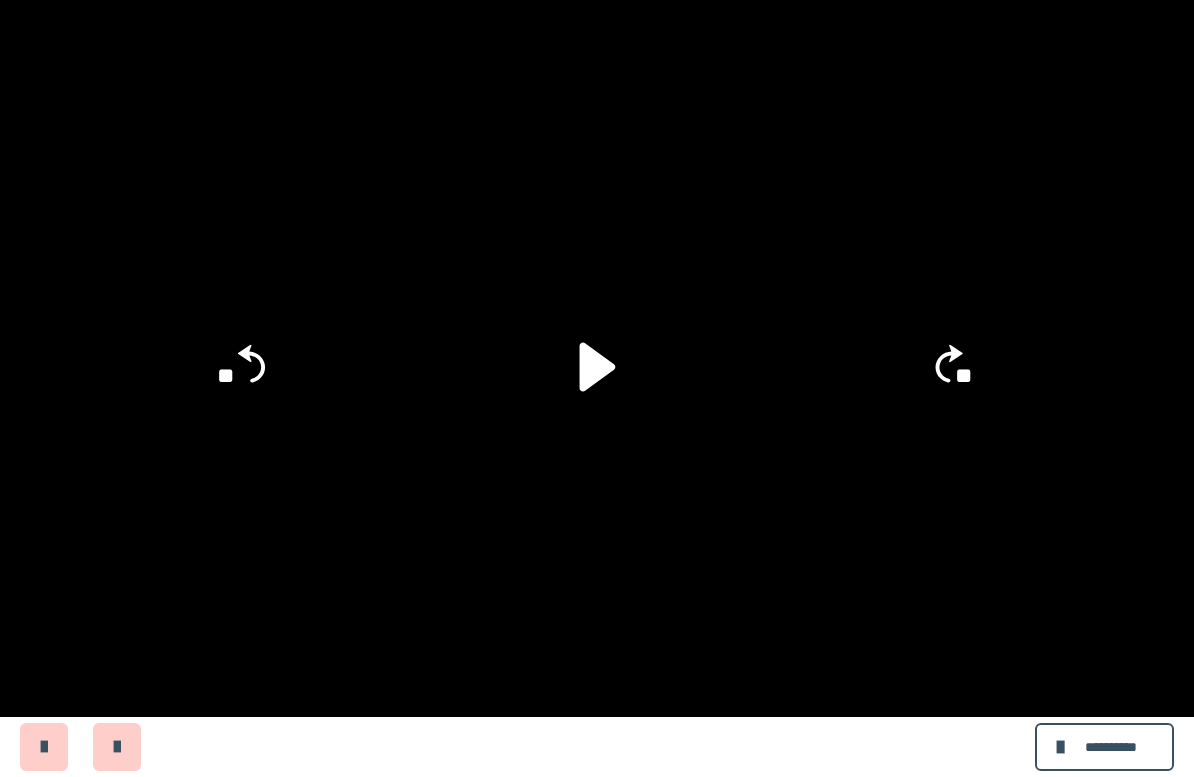 click 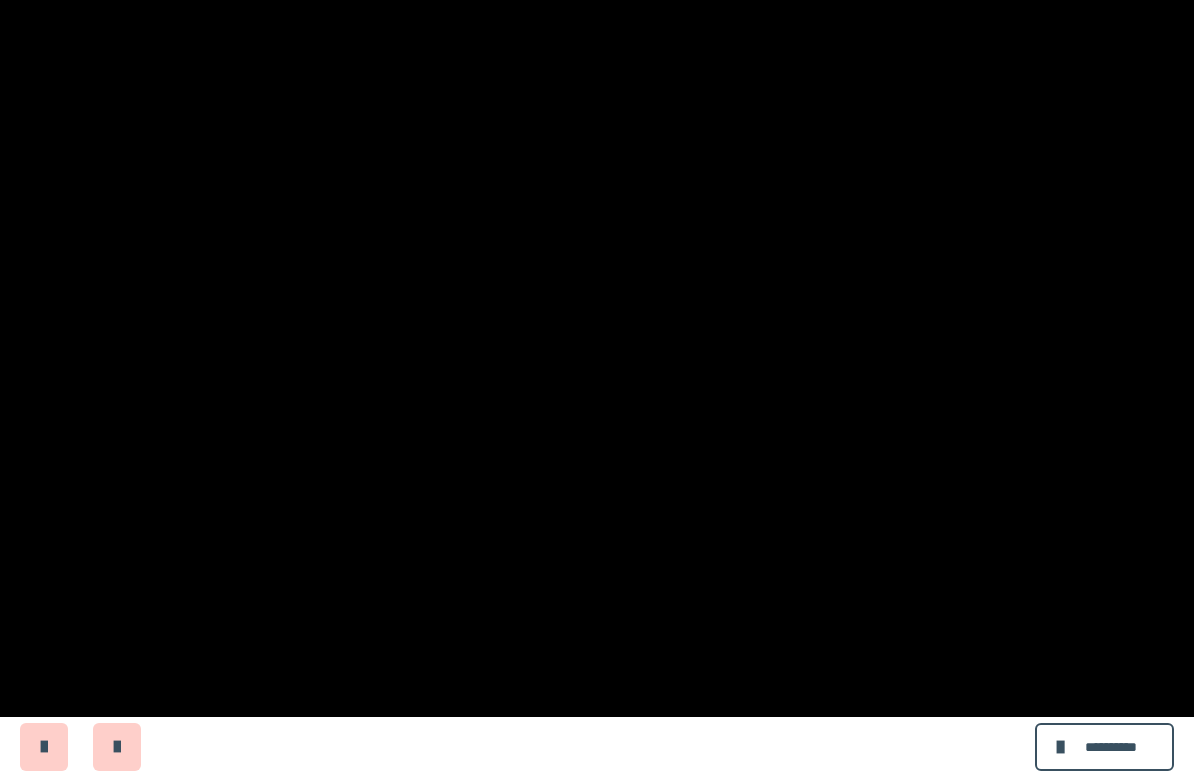 click at bounding box center (597, 388) 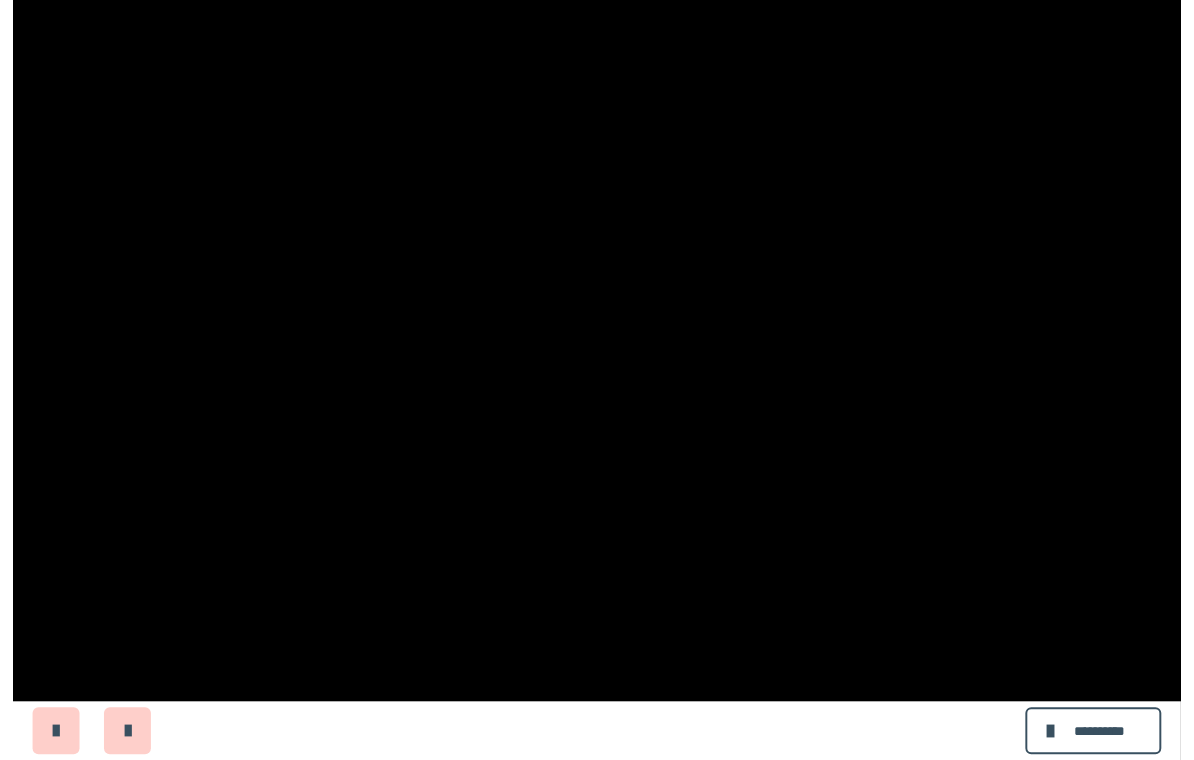 scroll, scrollTop: 0, scrollLeft: 0, axis: both 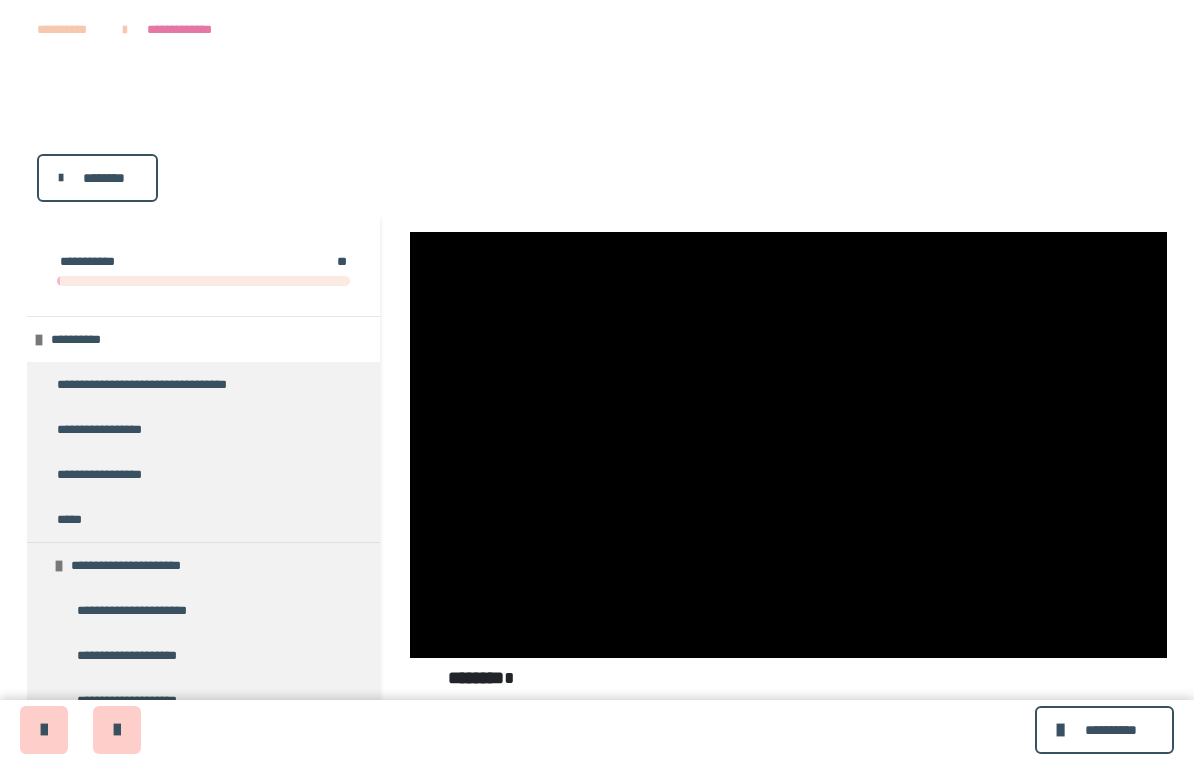 click at bounding box center [788, 445] 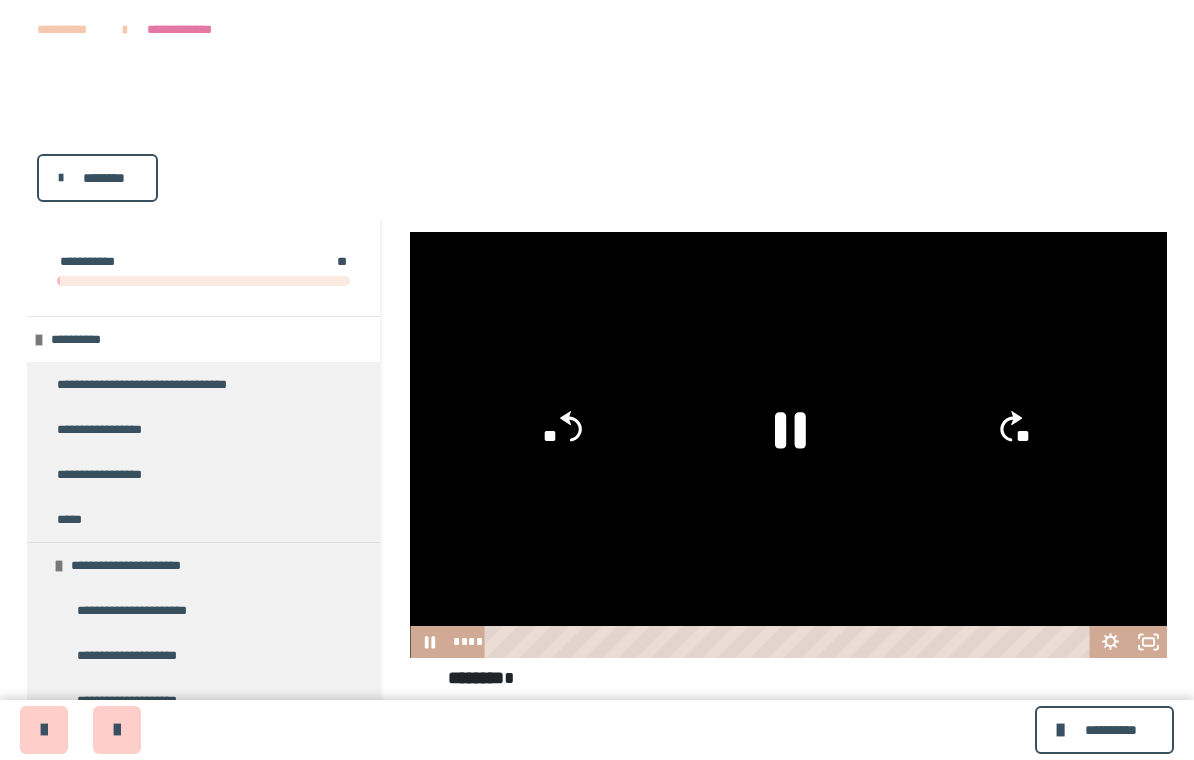 click 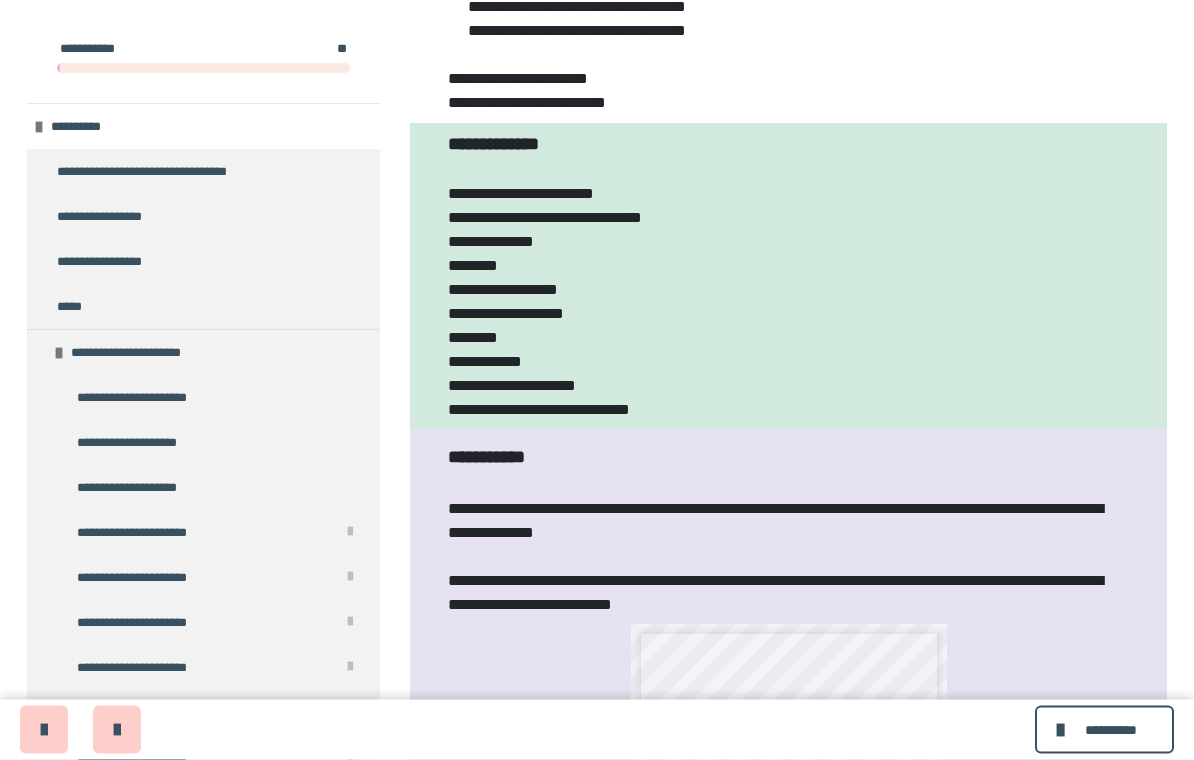 scroll, scrollTop: 1056, scrollLeft: 0, axis: vertical 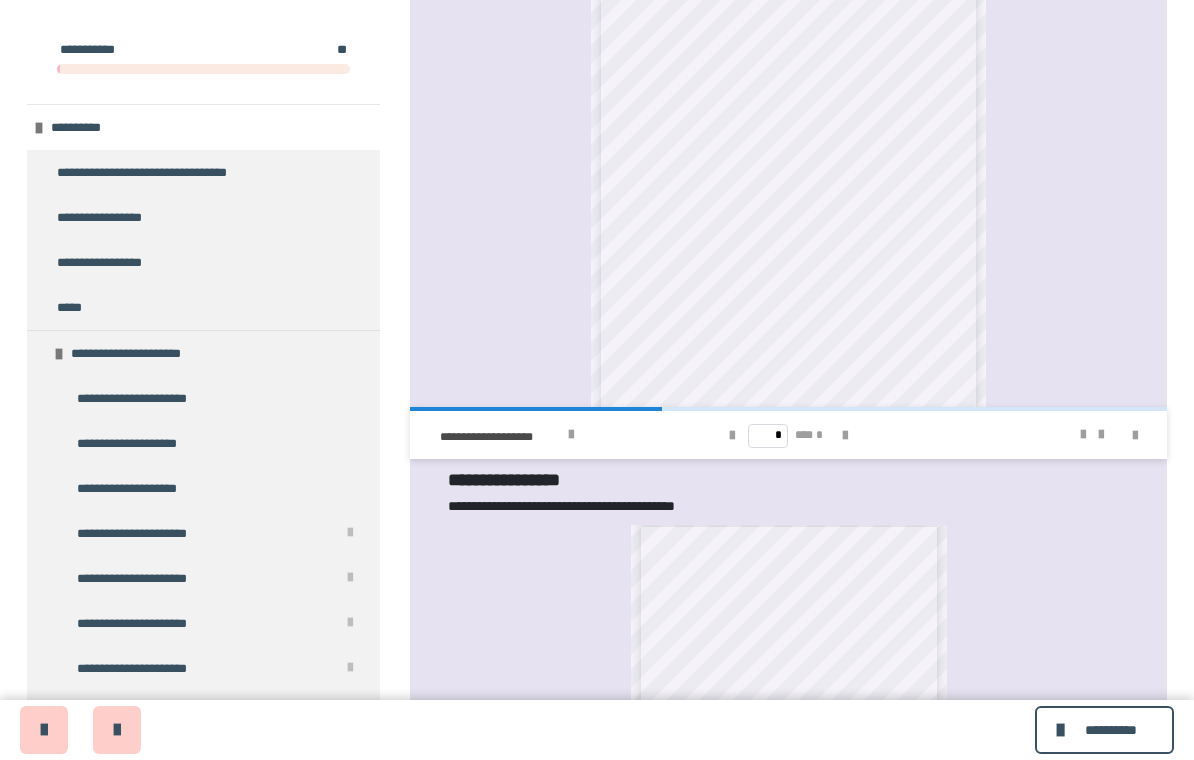 click at bounding box center [845, 436] 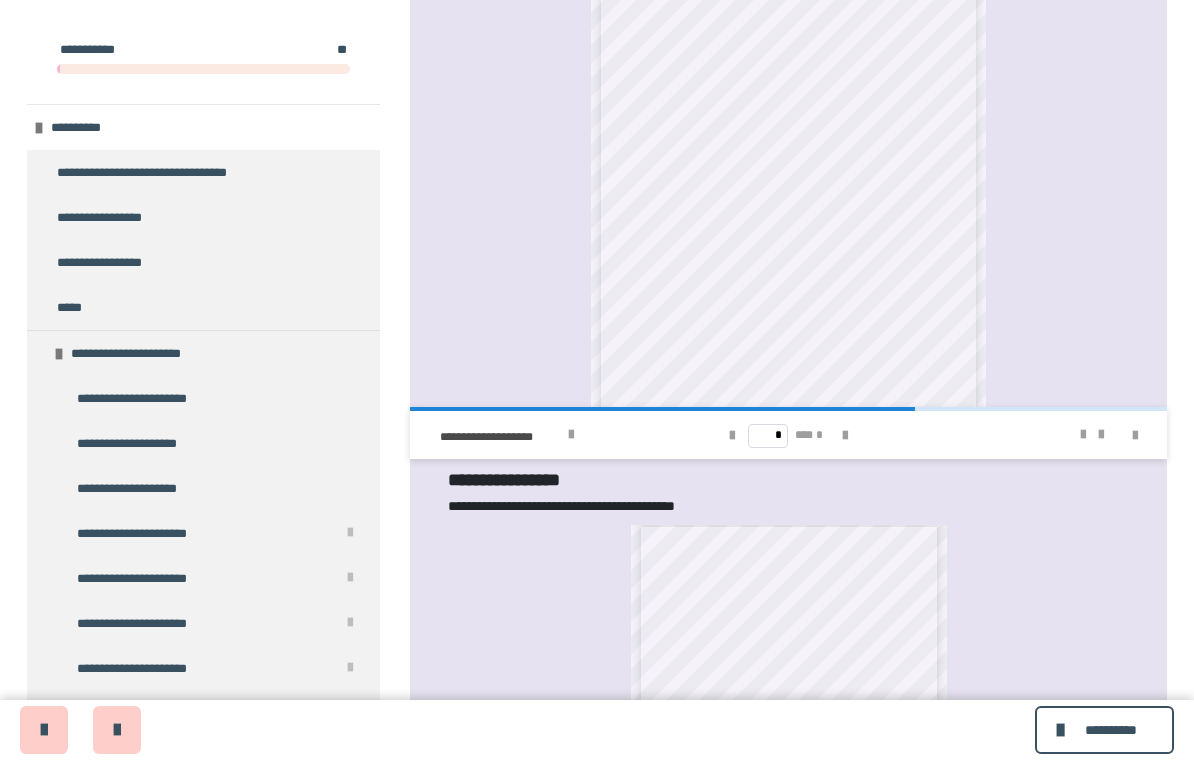 click at bounding box center (845, 436) 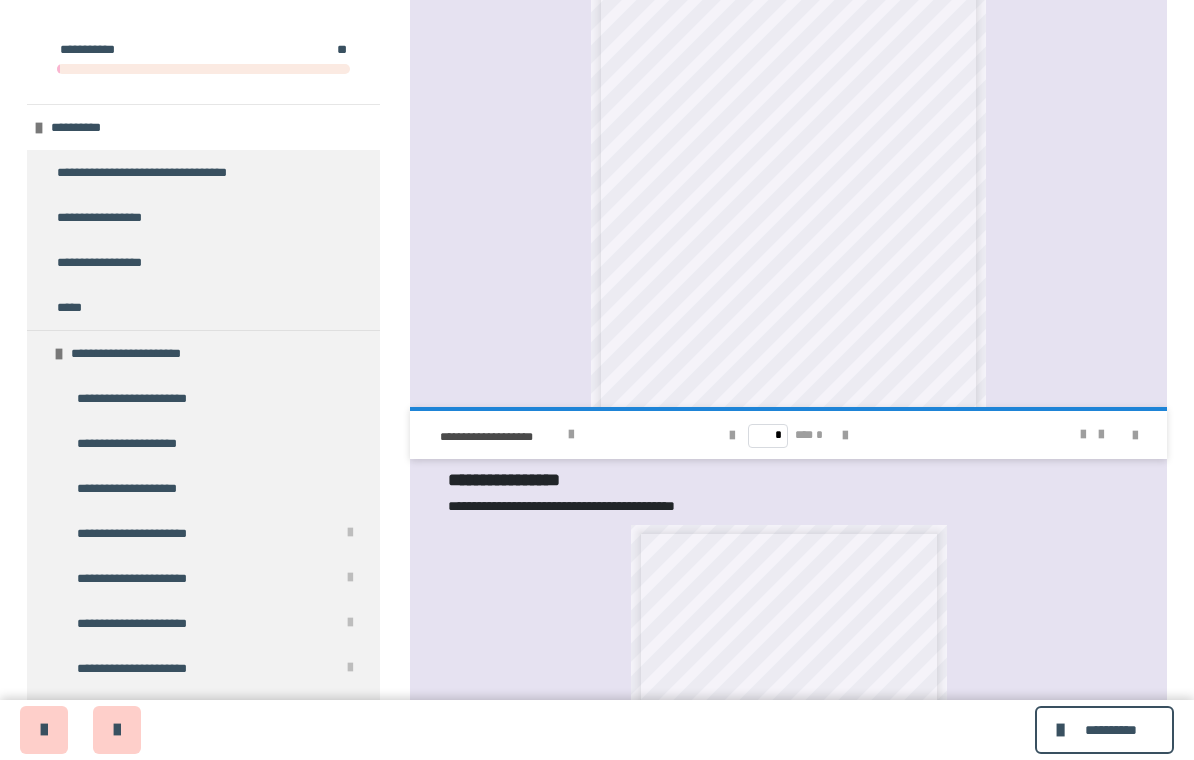 scroll, scrollTop: 0, scrollLeft: 0, axis: both 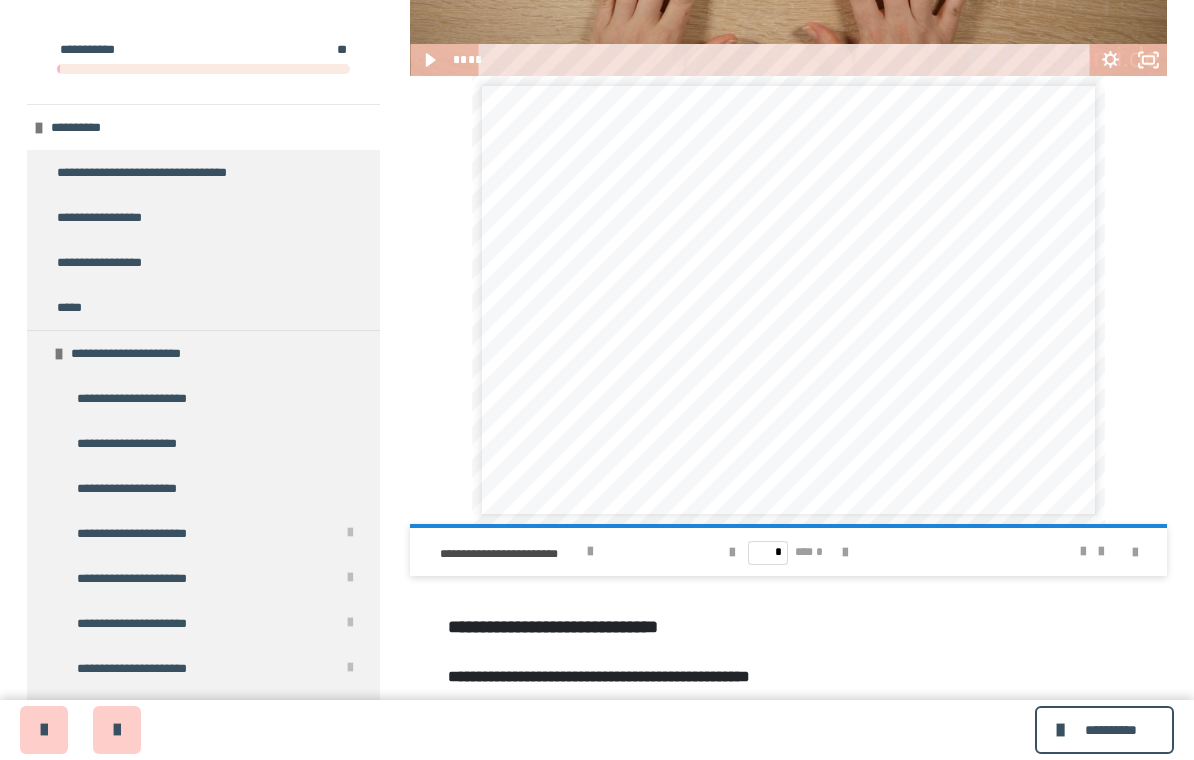 click on "* *** *" at bounding box center (788, 552) 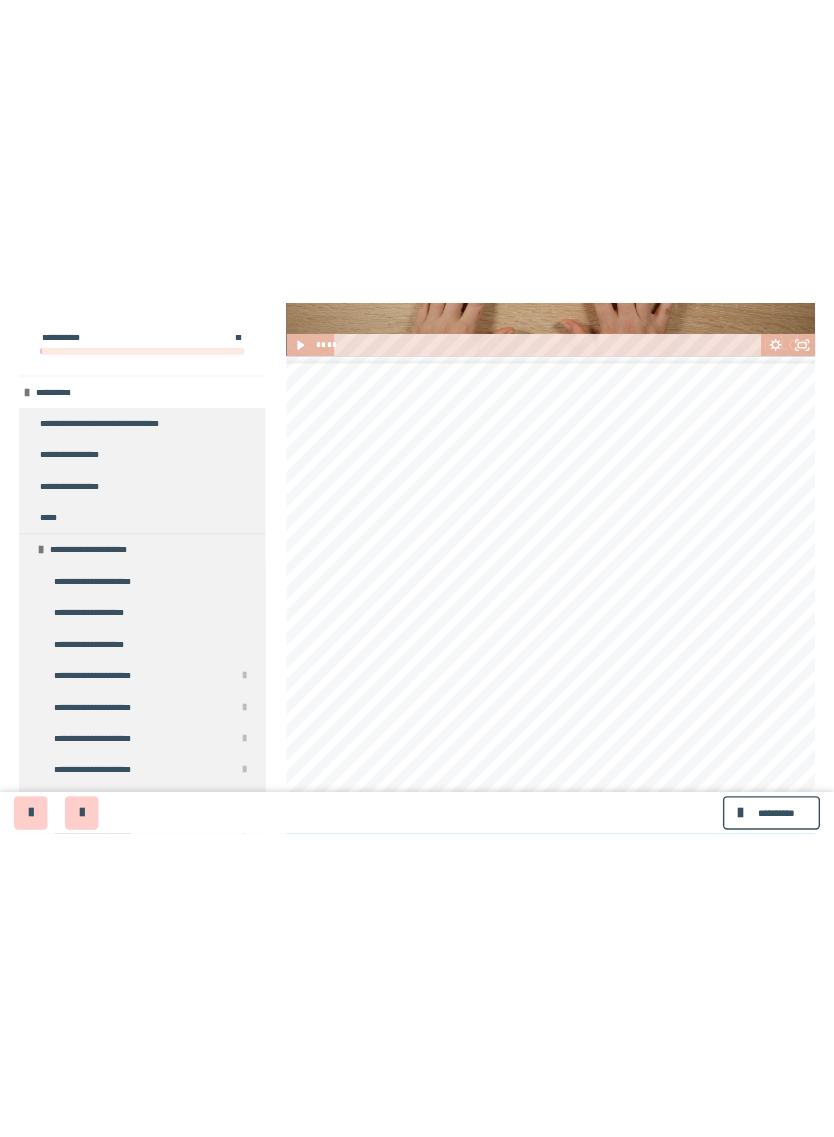 scroll, scrollTop: 24, scrollLeft: 0, axis: vertical 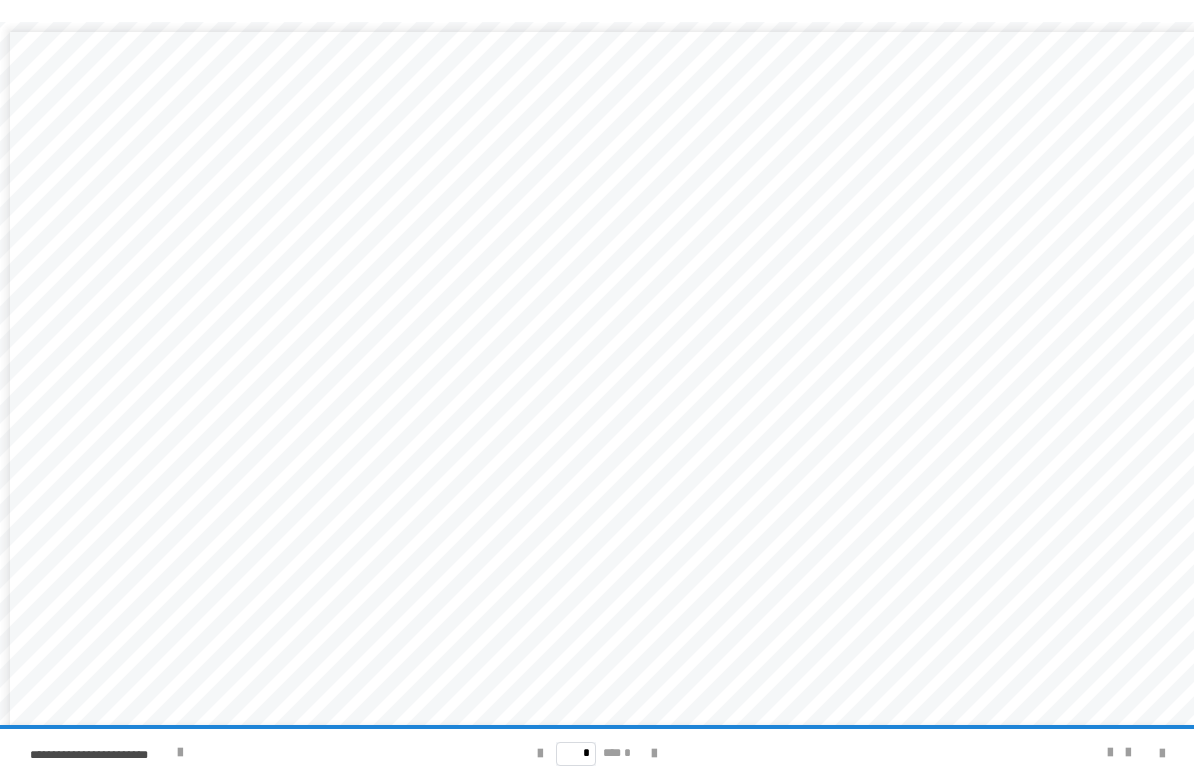 click at bounding box center (1050, 753) 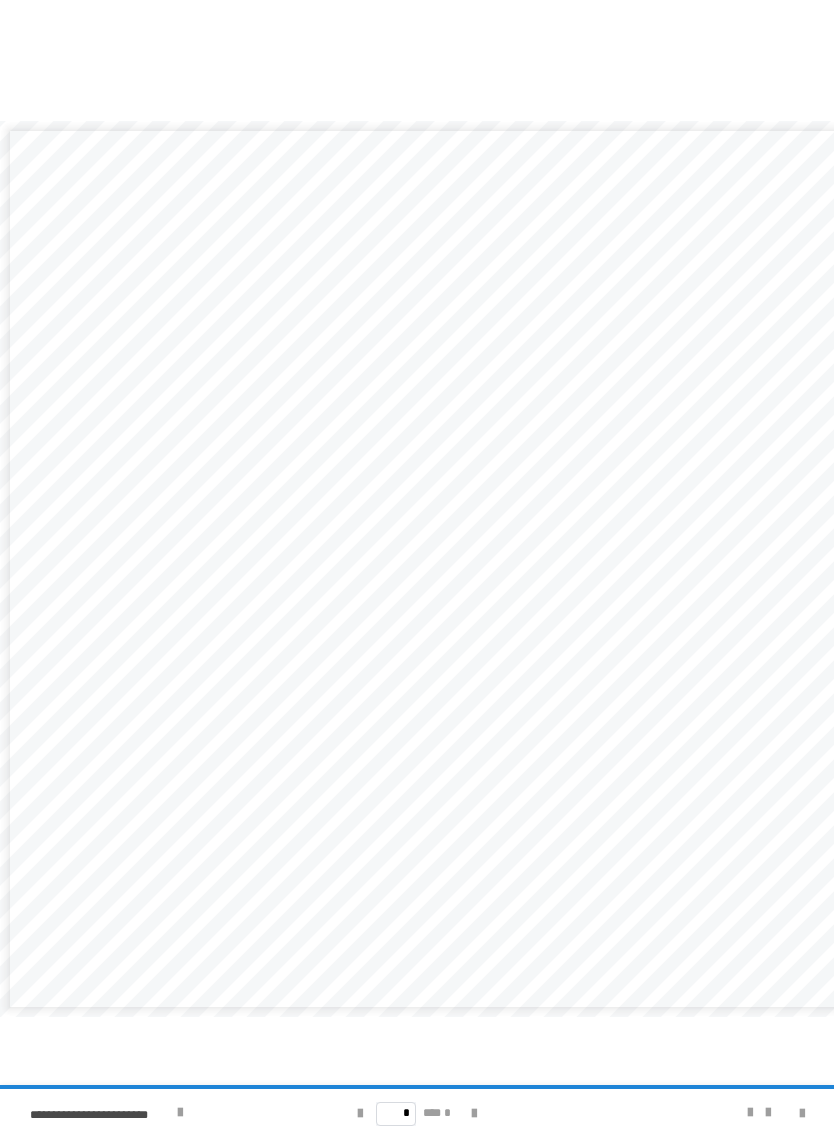 scroll, scrollTop: 0, scrollLeft: 0, axis: both 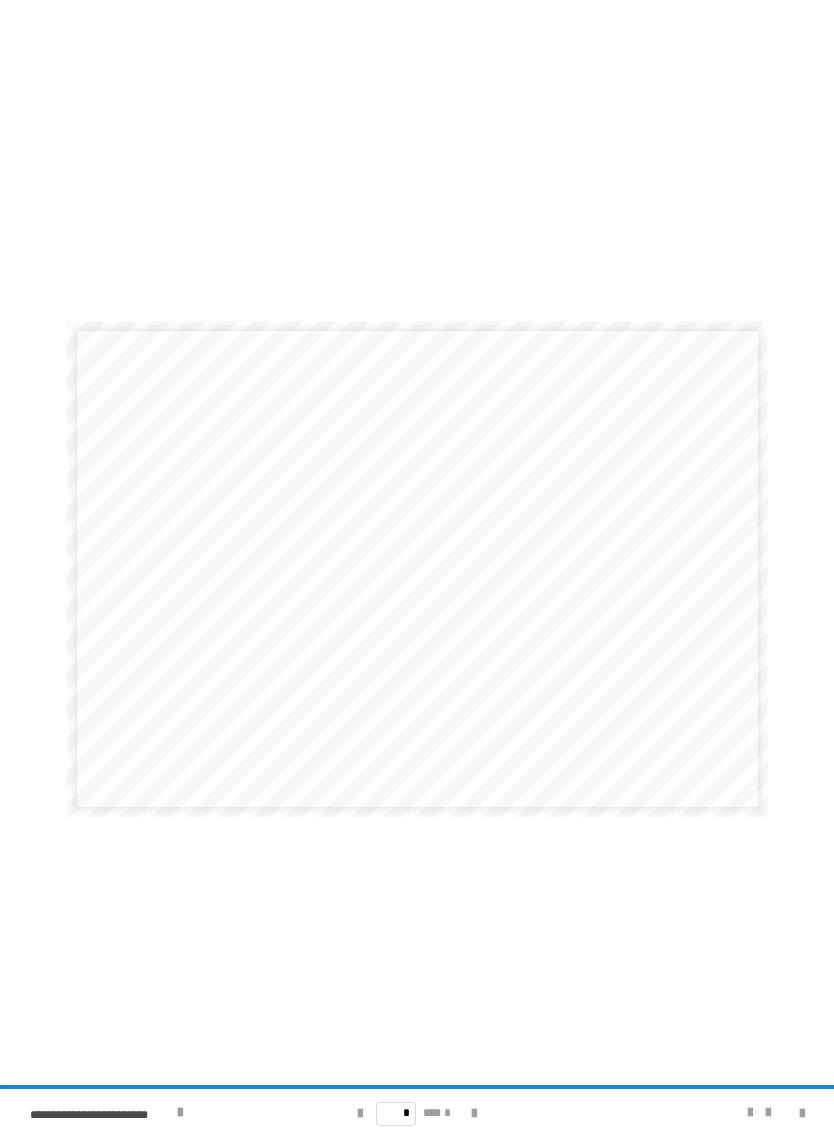 click on "**********" at bounding box center [417, 568] 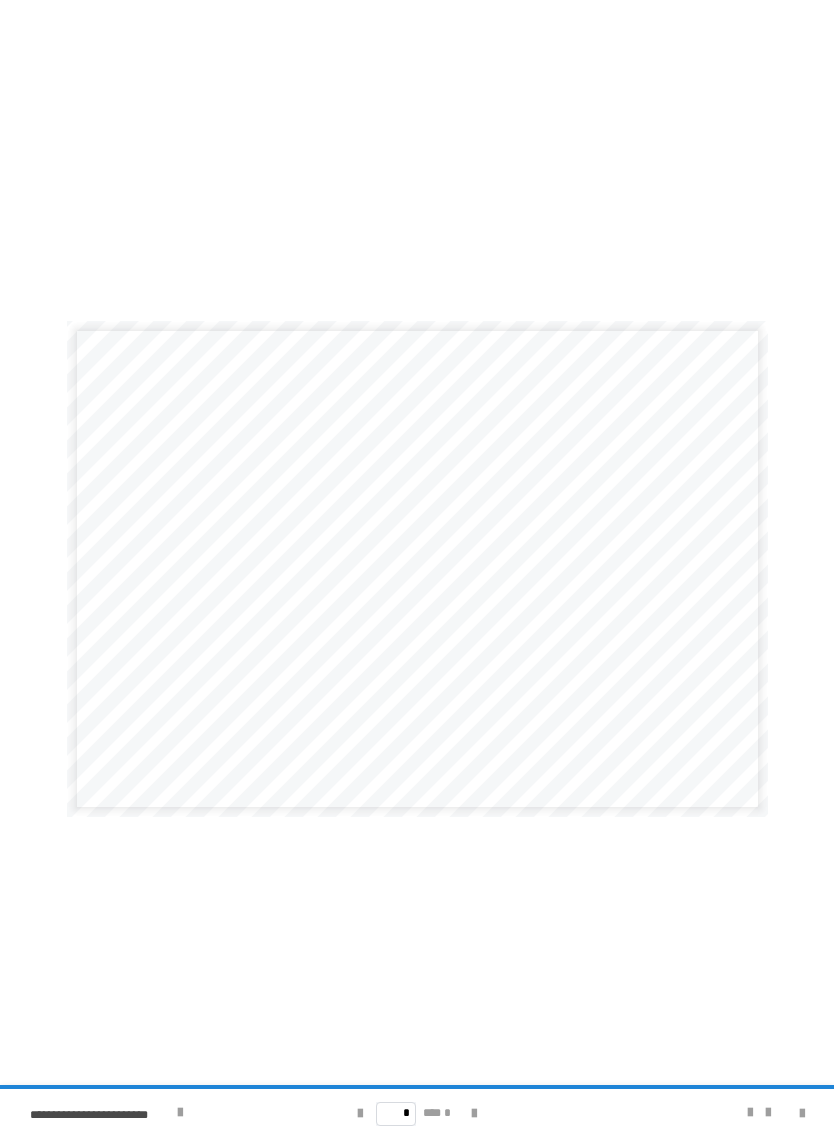 click on "**********" at bounding box center [417, 568] 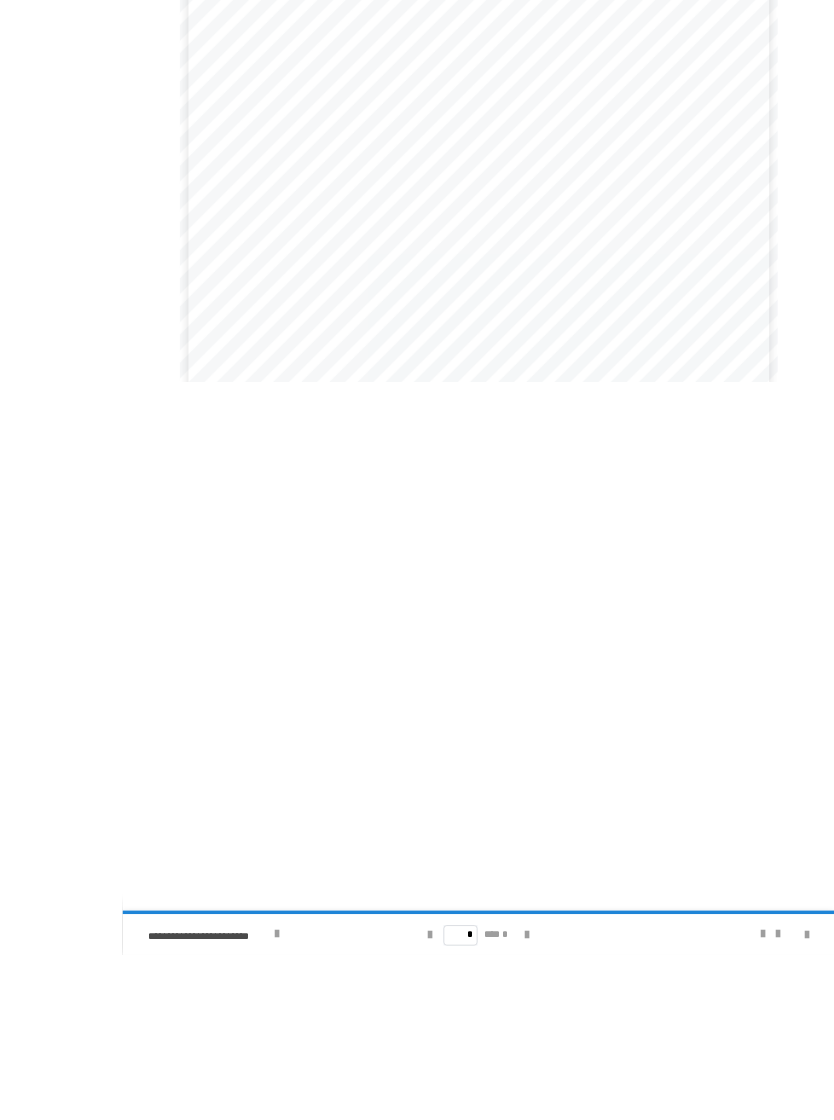 scroll, scrollTop: 3527, scrollLeft: 0, axis: vertical 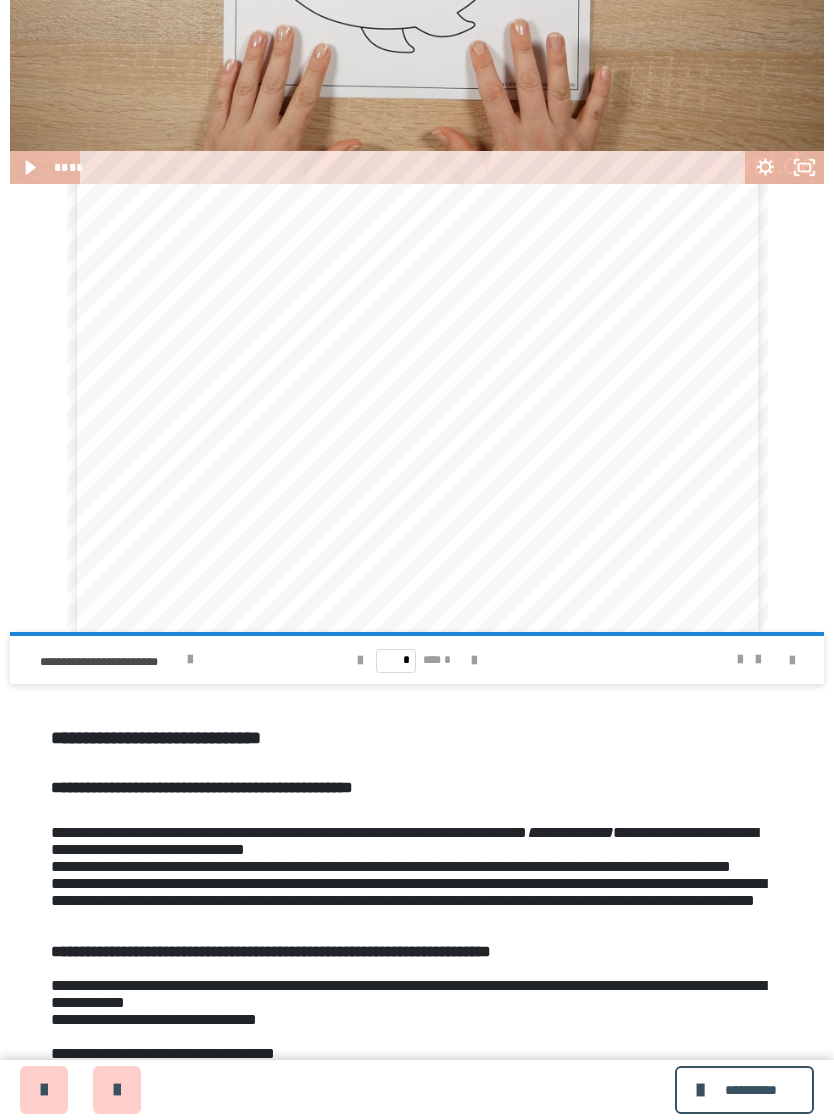 click on "**********" at bounding box center (110, 662) 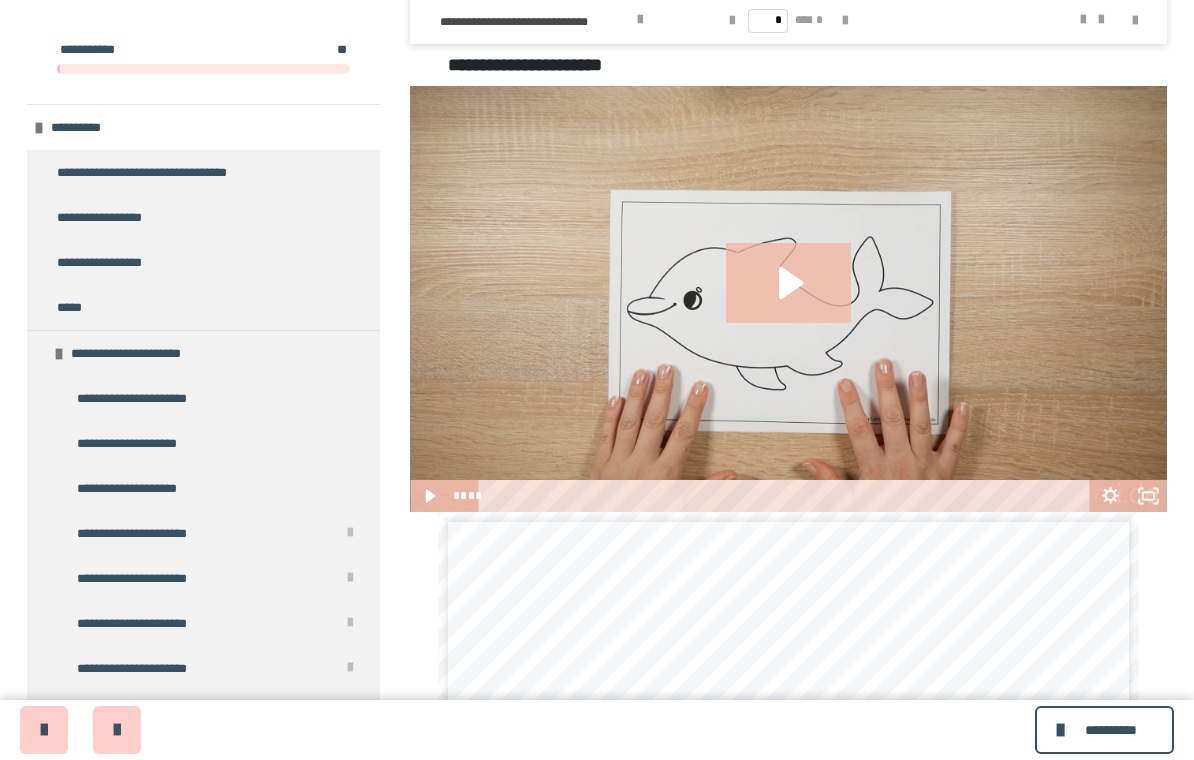 scroll, scrollTop: 3058, scrollLeft: 0, axis: vertical 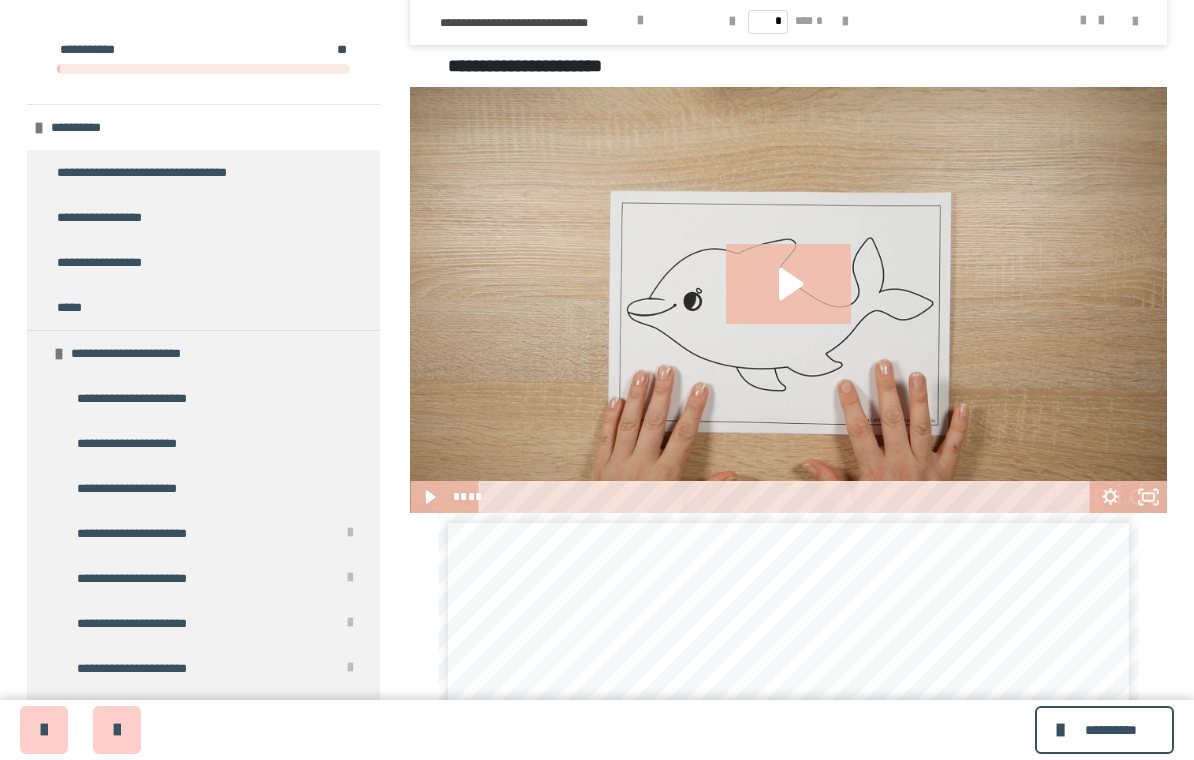 click 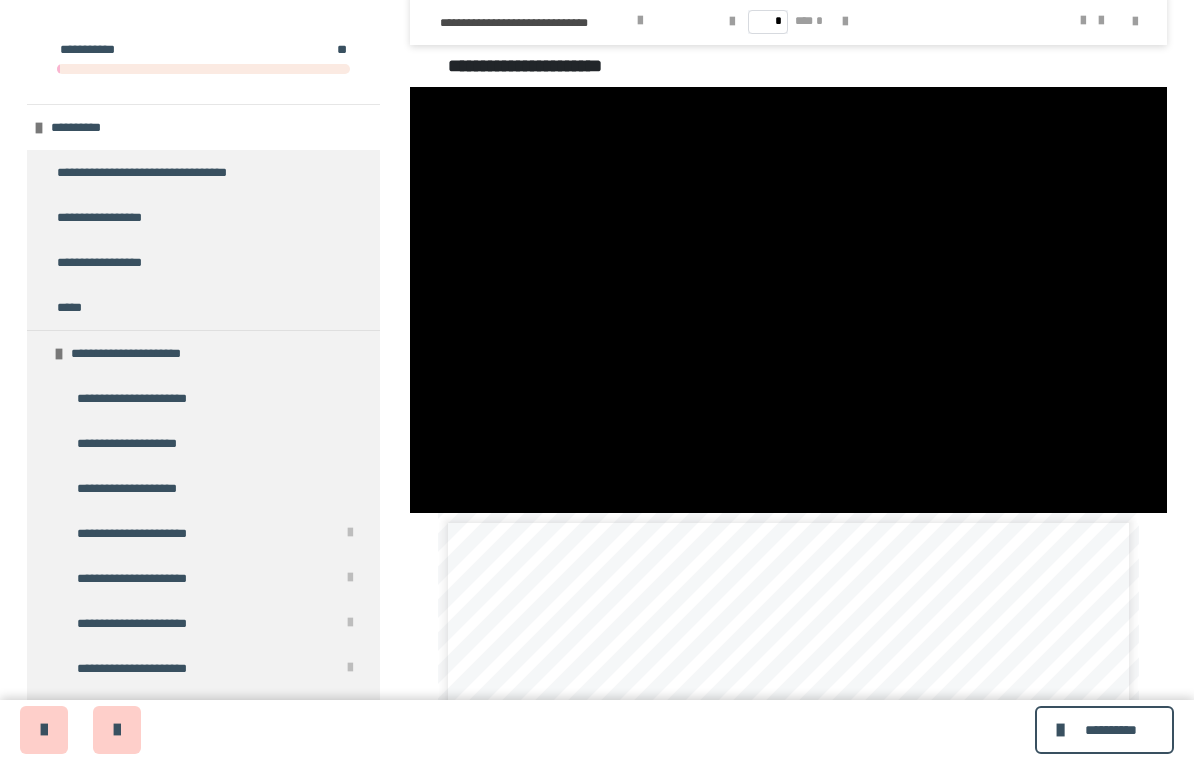 click at bounding box center (788, 300) 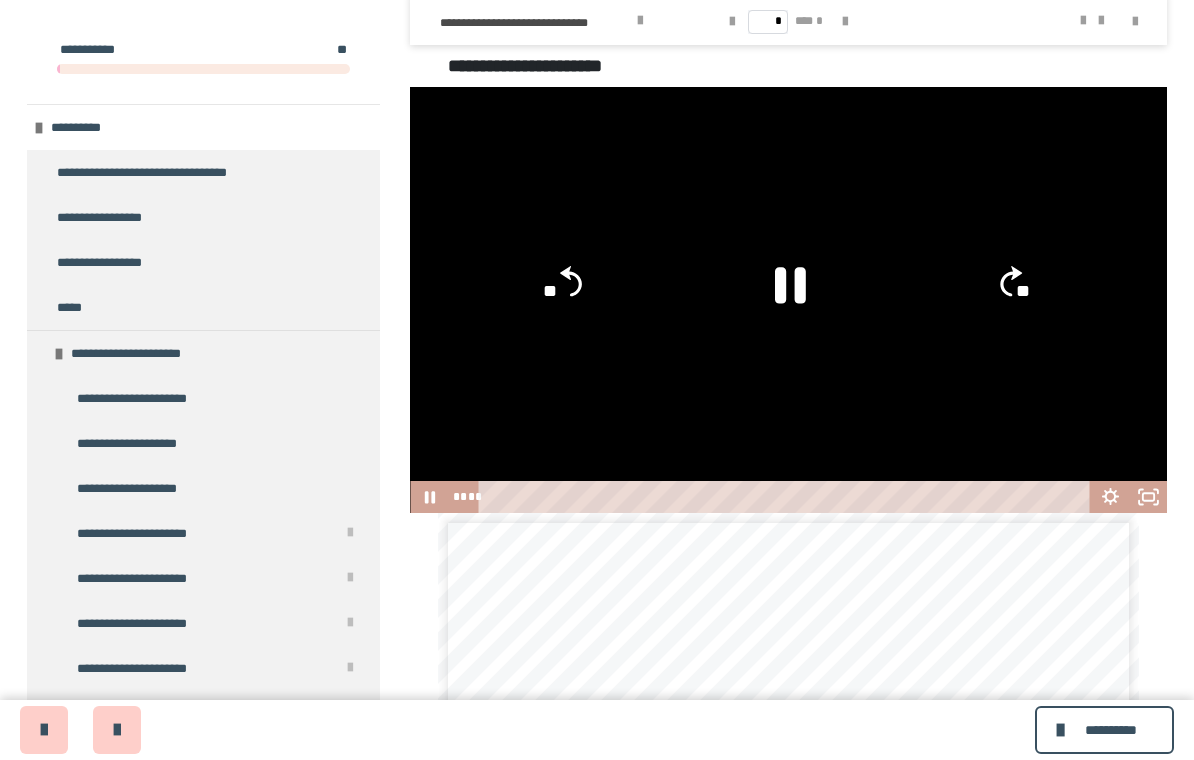 click 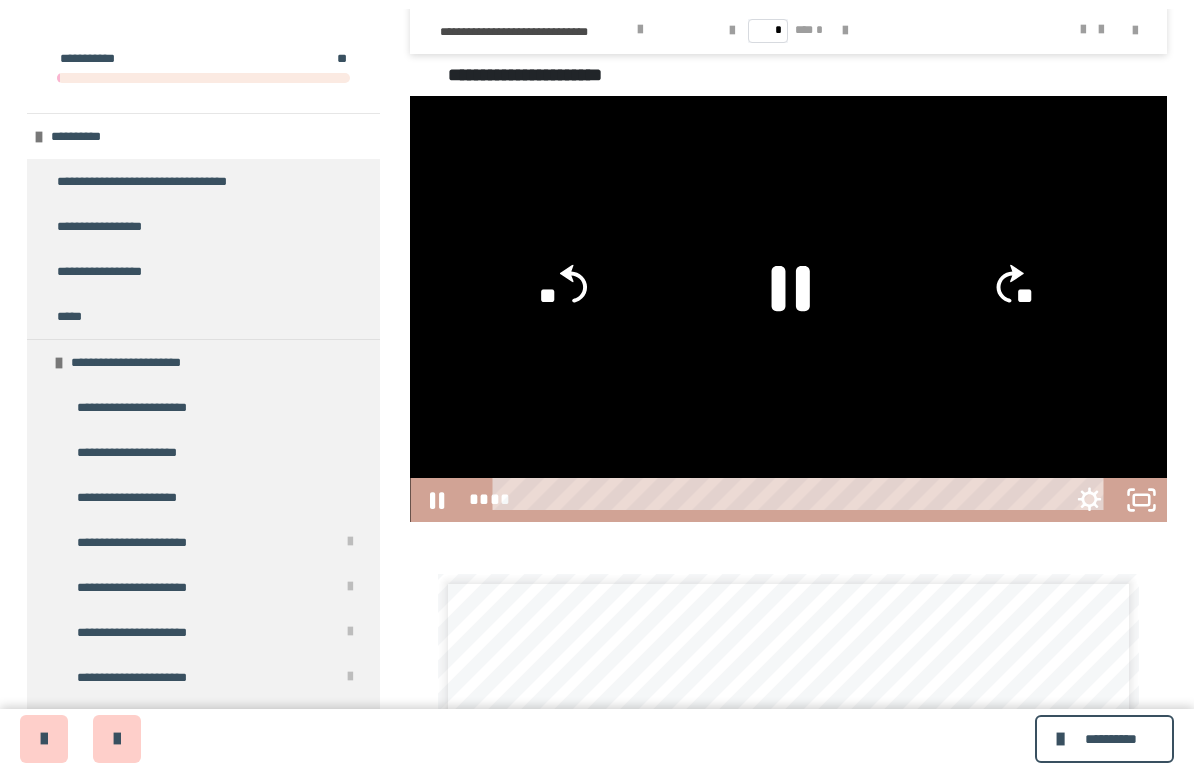 scroll, scrollTop: 24, scrollLeft: 0, axis: vertical 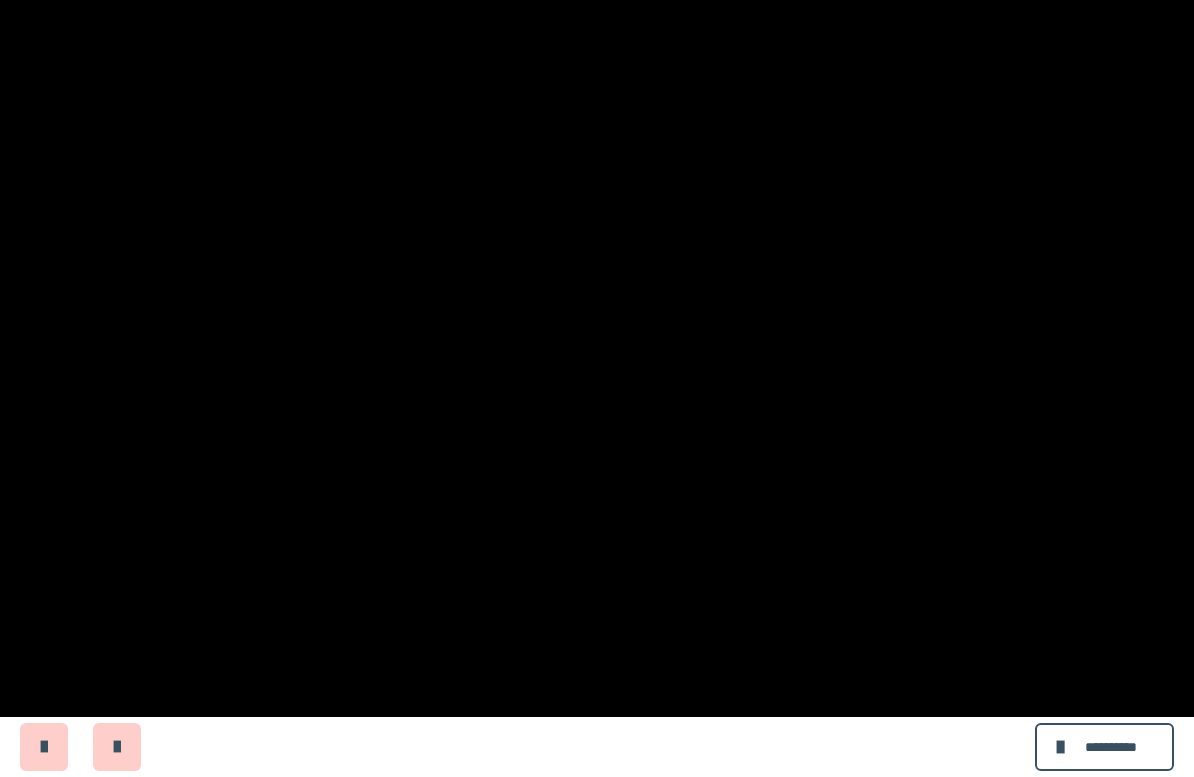 click at bounding box center [597, 388] 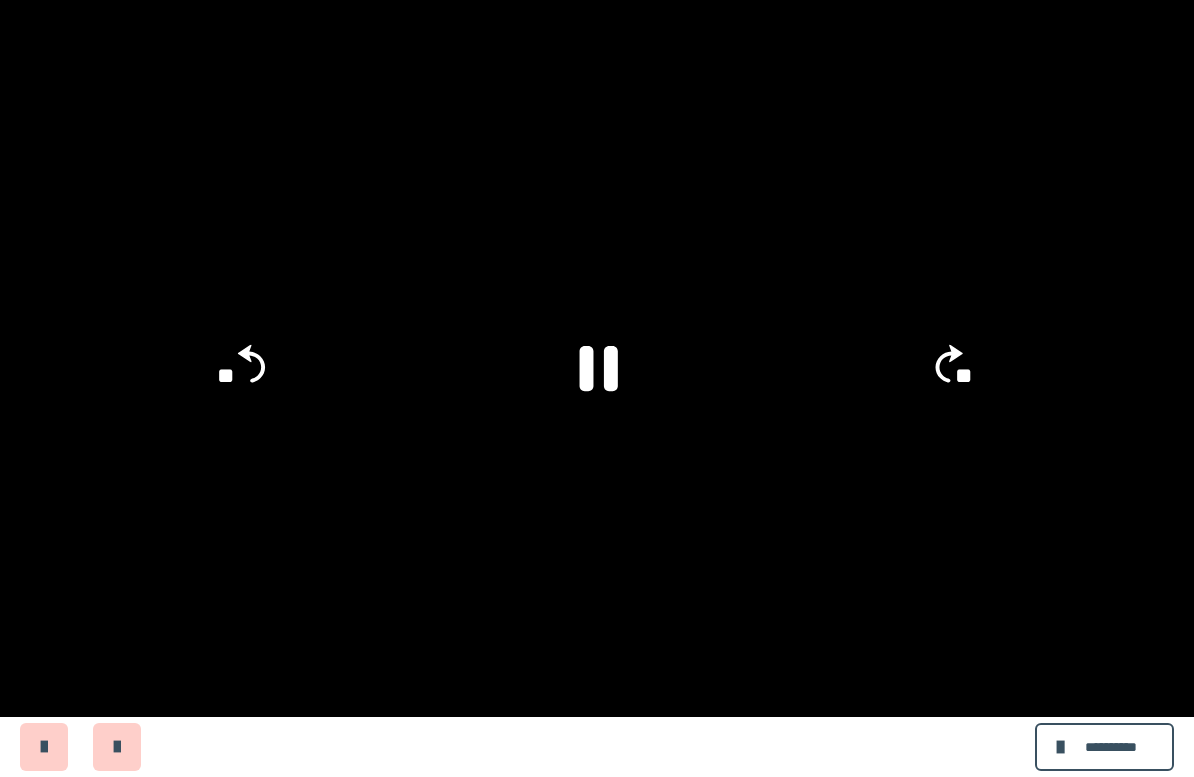 click 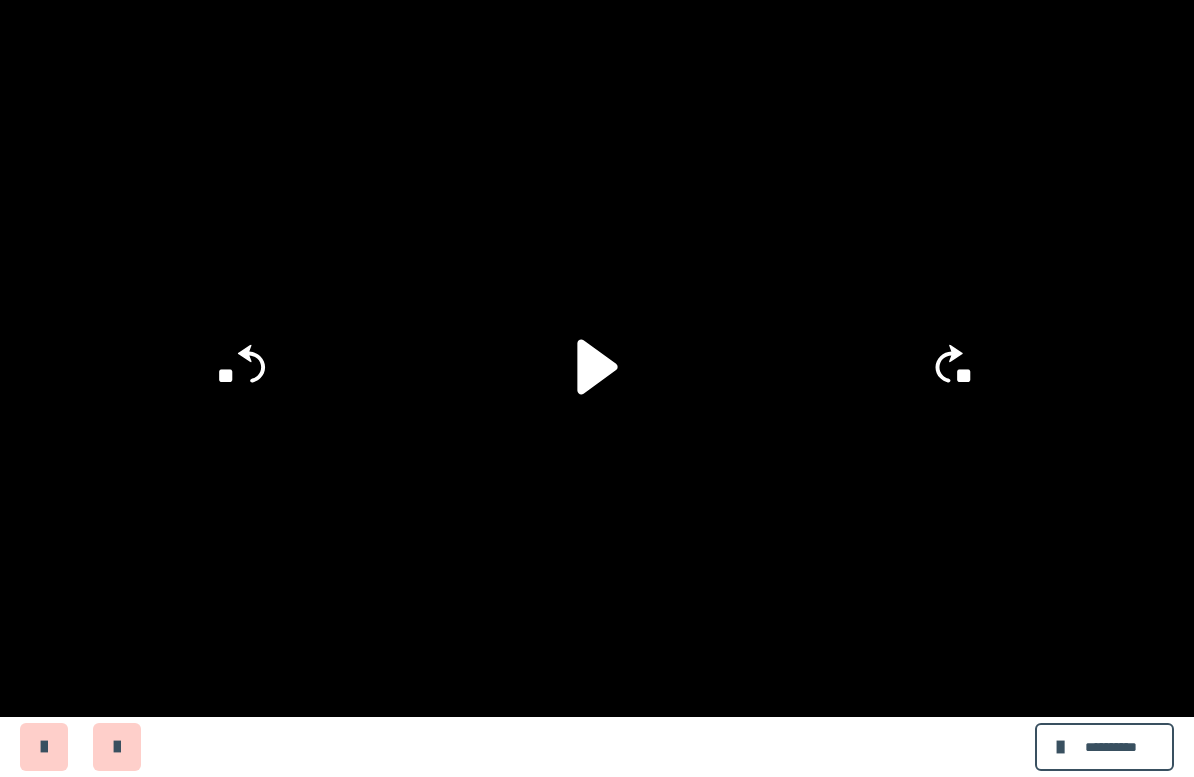 click 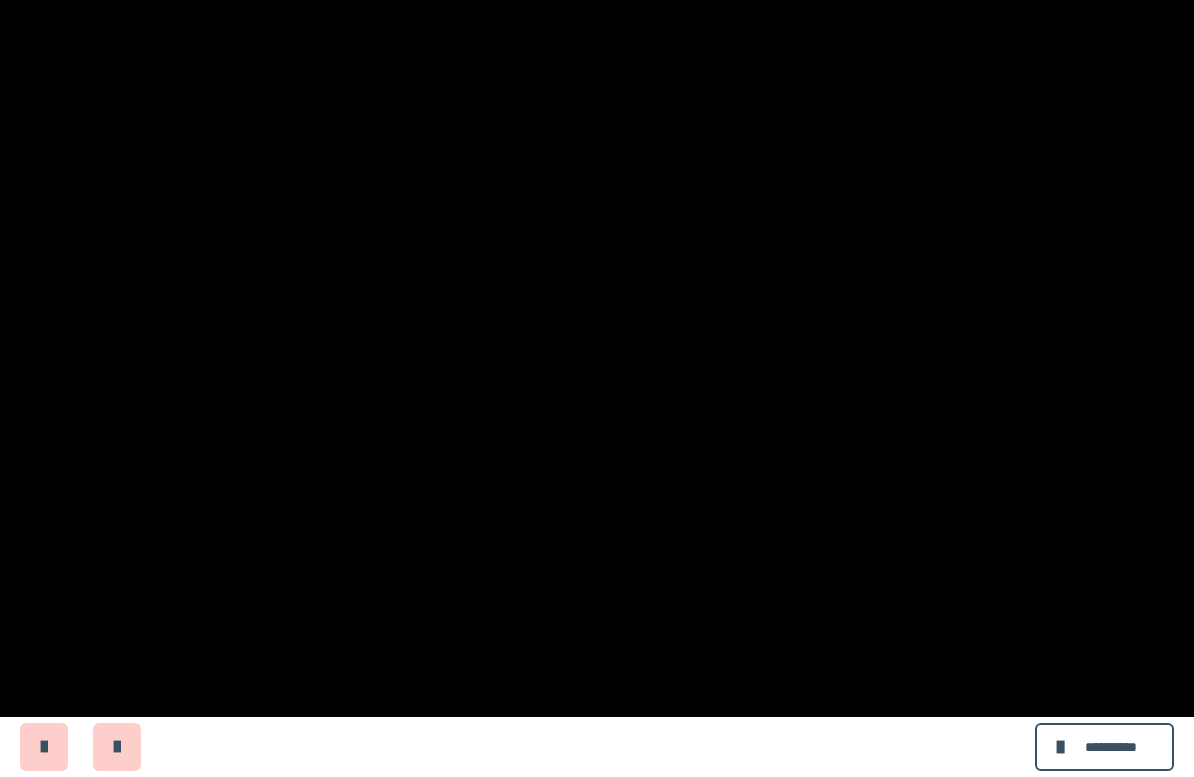 click at bounding box center [597, 388] 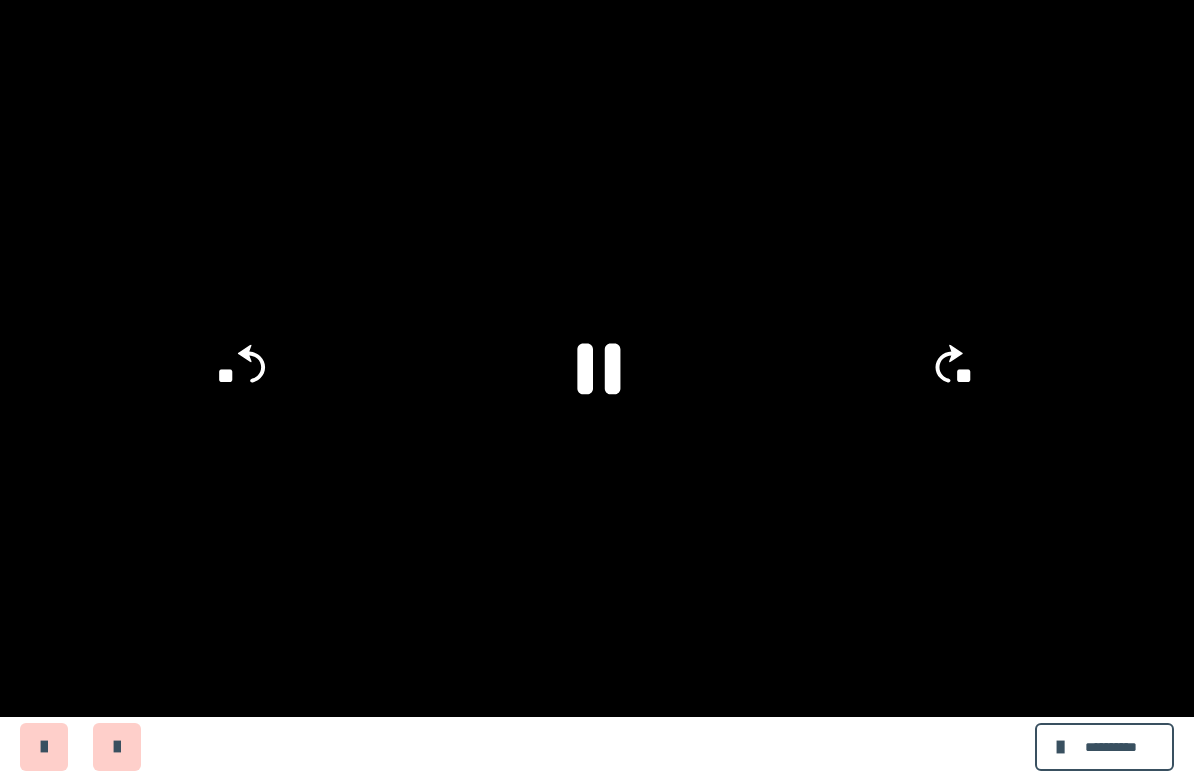 click 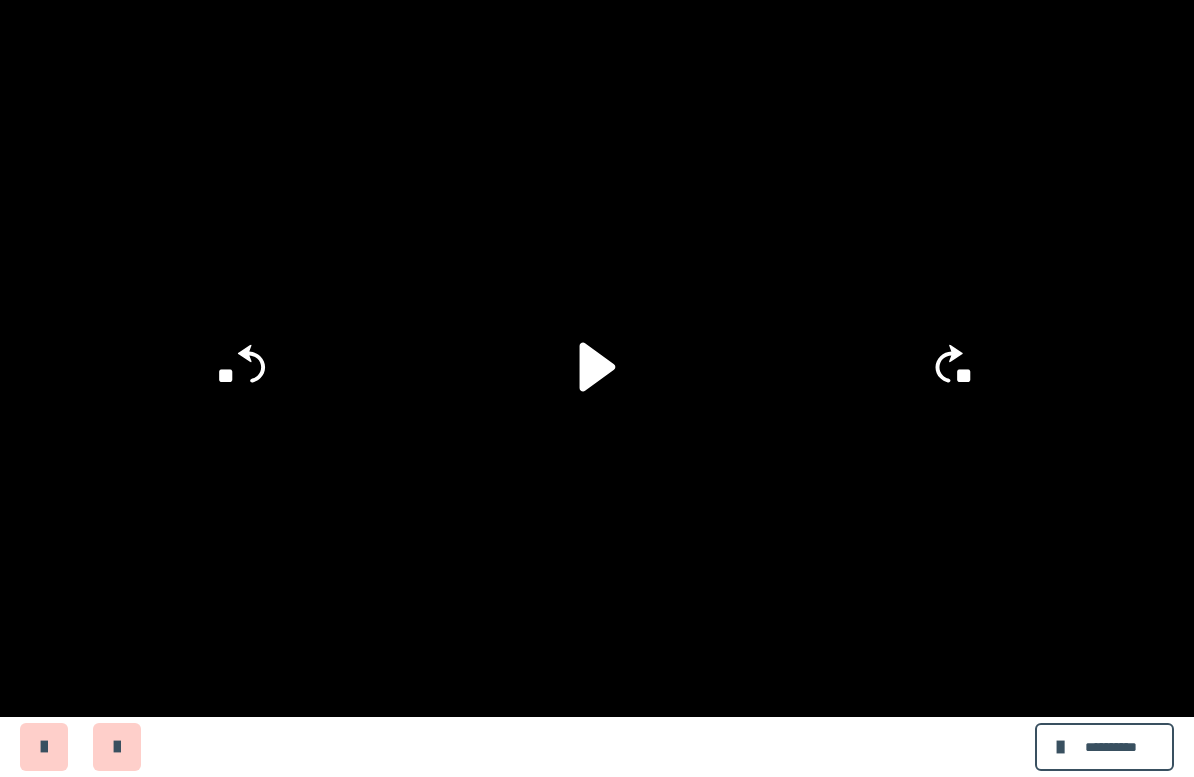 click 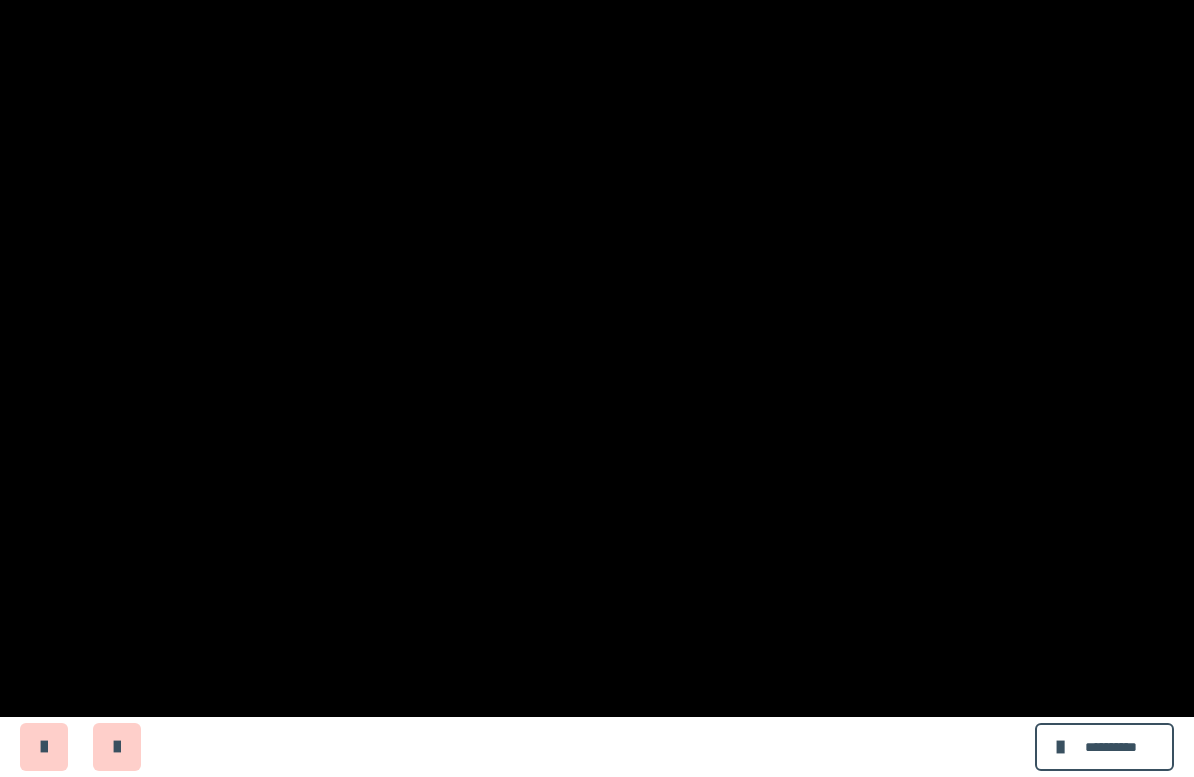 click at bounding box center (597, 388) 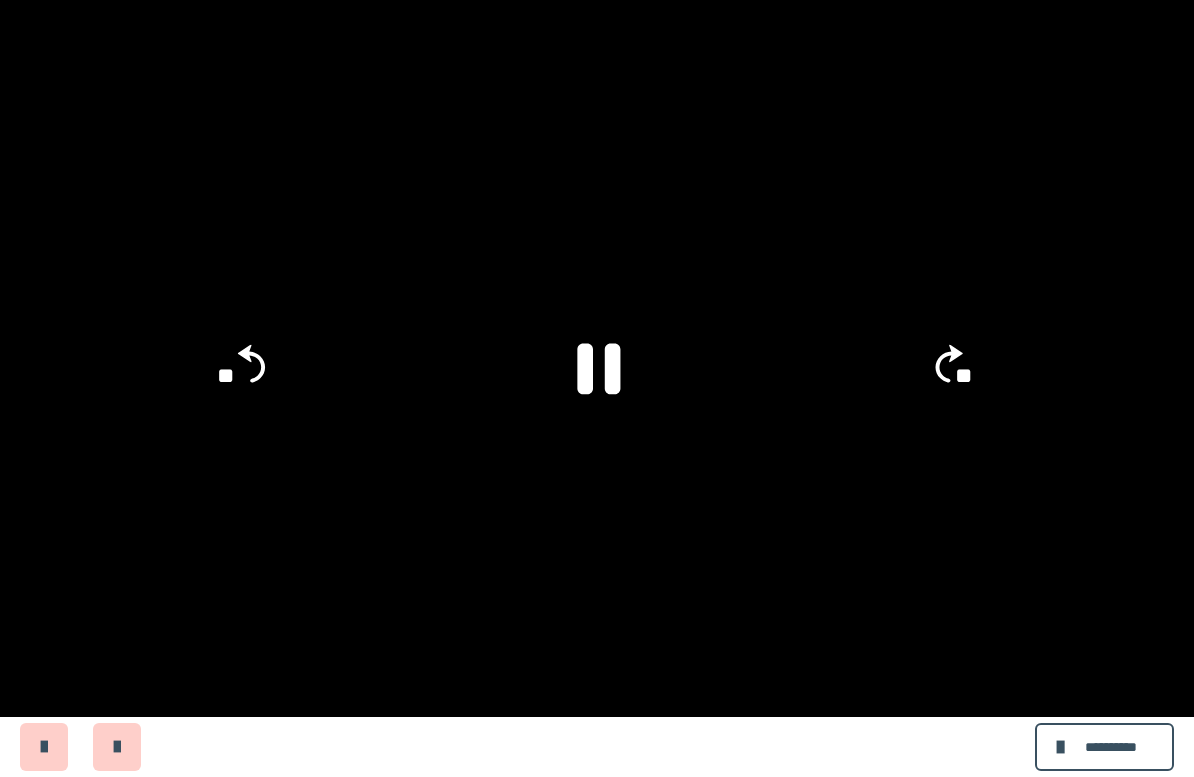 click 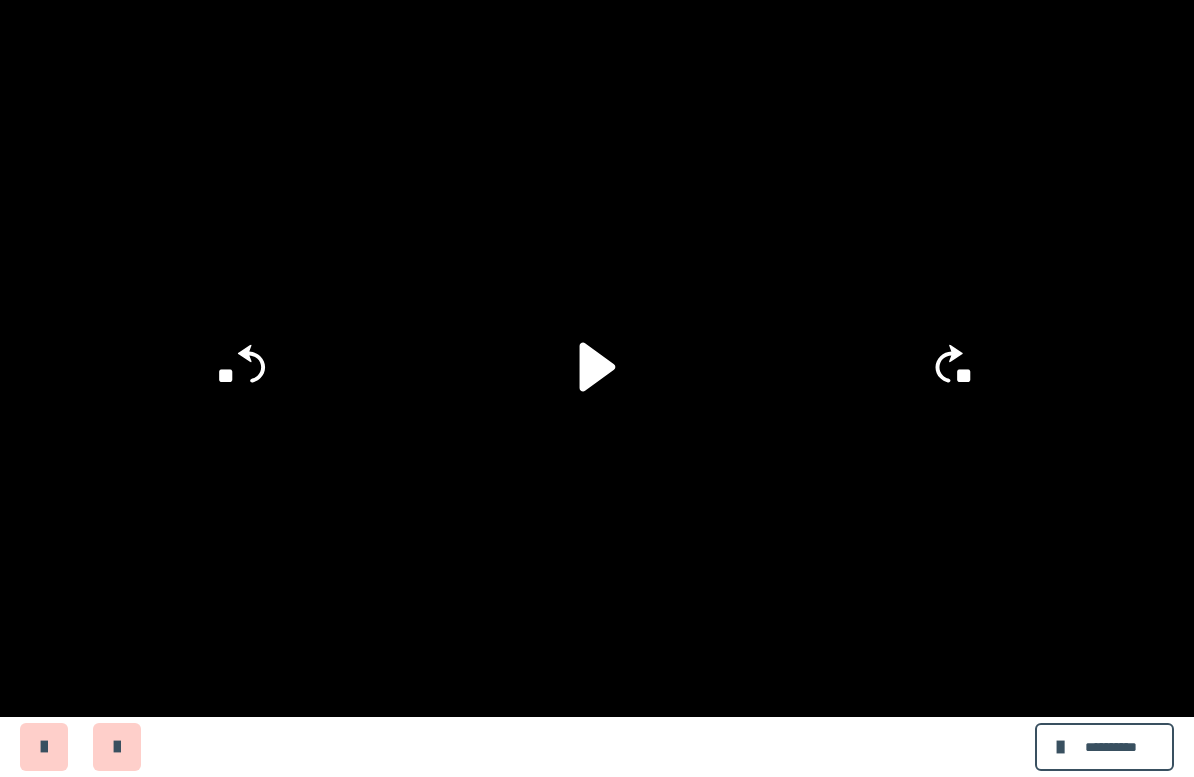 click 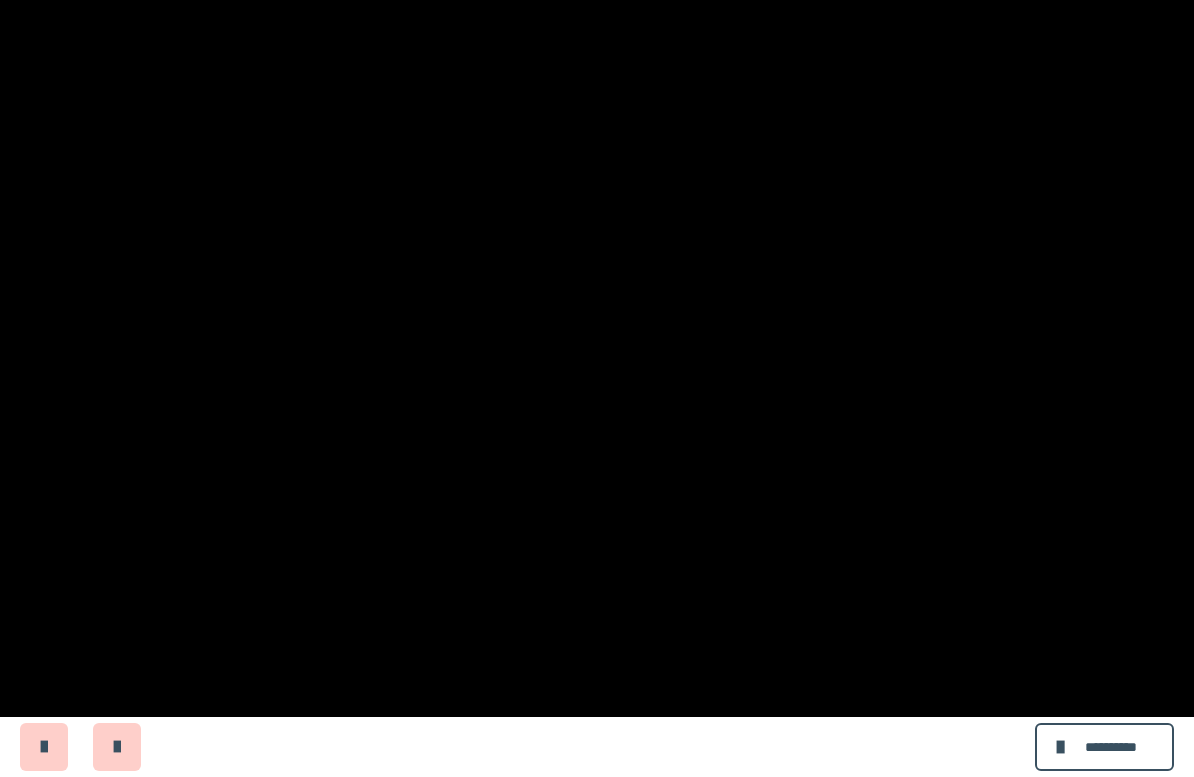 click at bounding box center (597, 388) 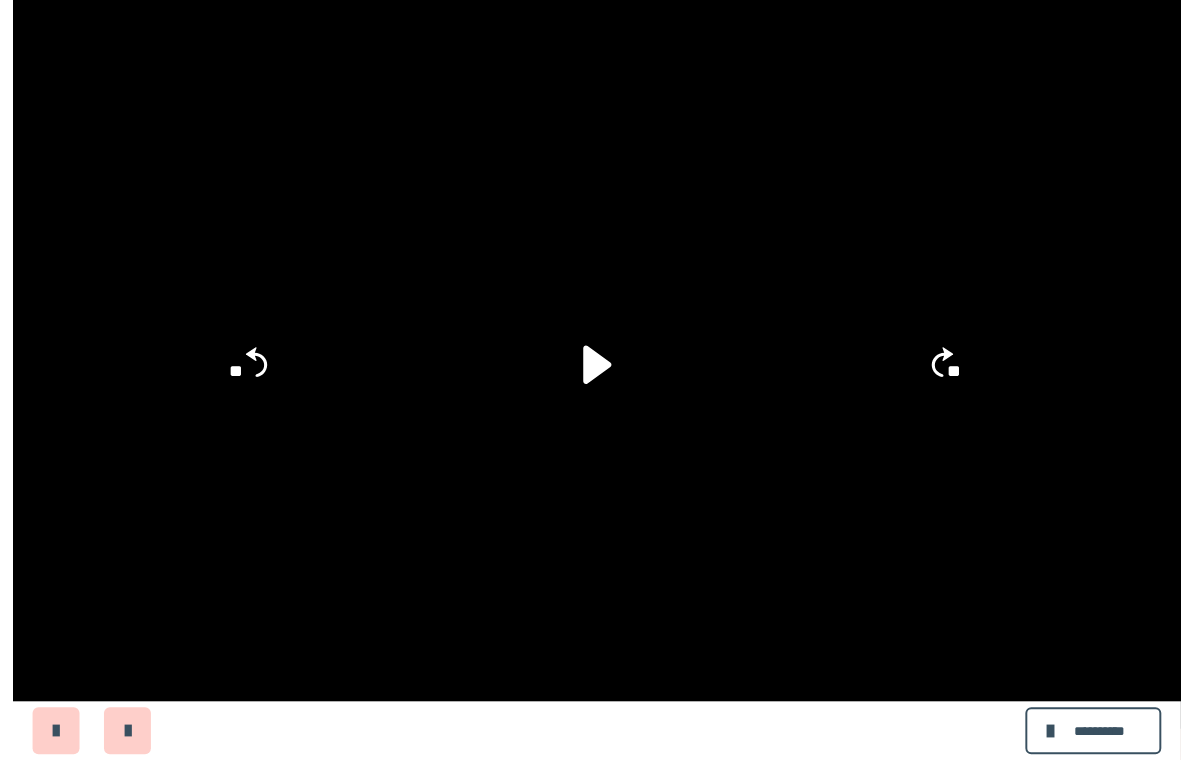 scroll, scrollTop: 2978, scrollLeft: 0, axis: vertical 